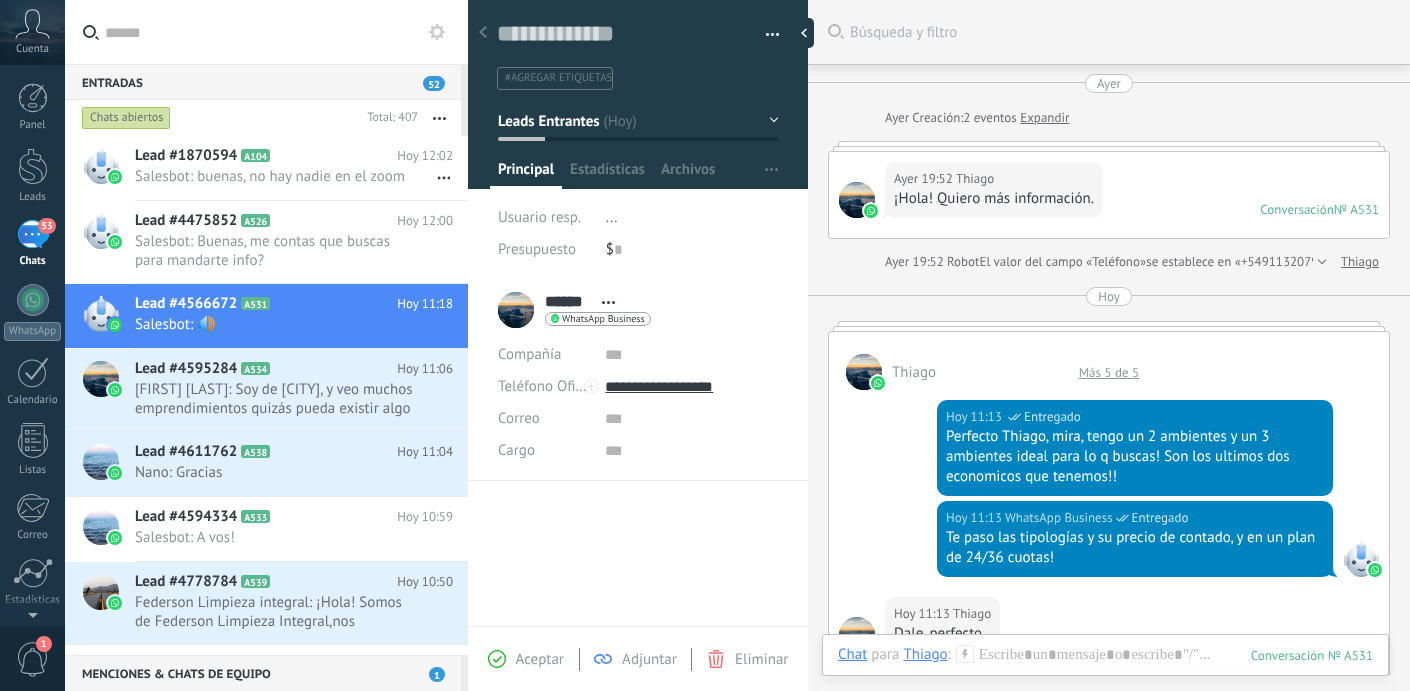 scroll, scrollTop: 0, scrollLeft: 0, axis: both 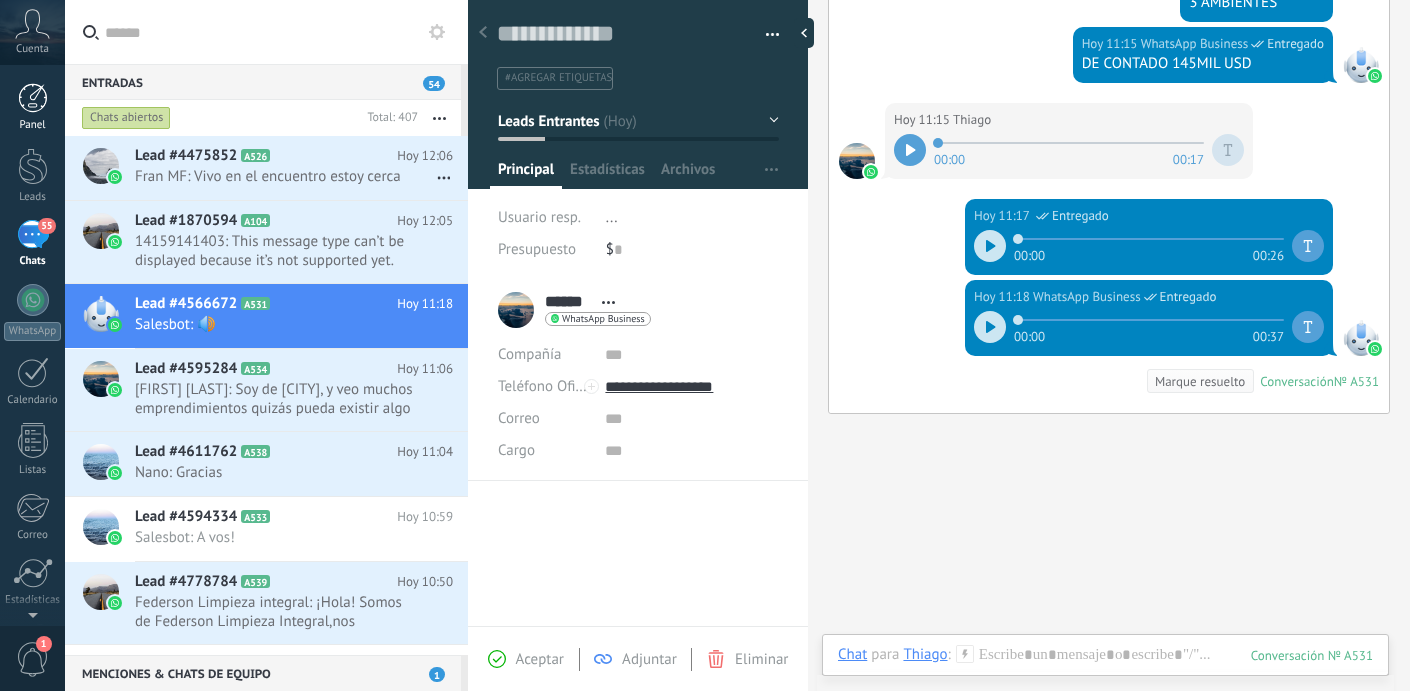 click at bounding box center (33, 98) 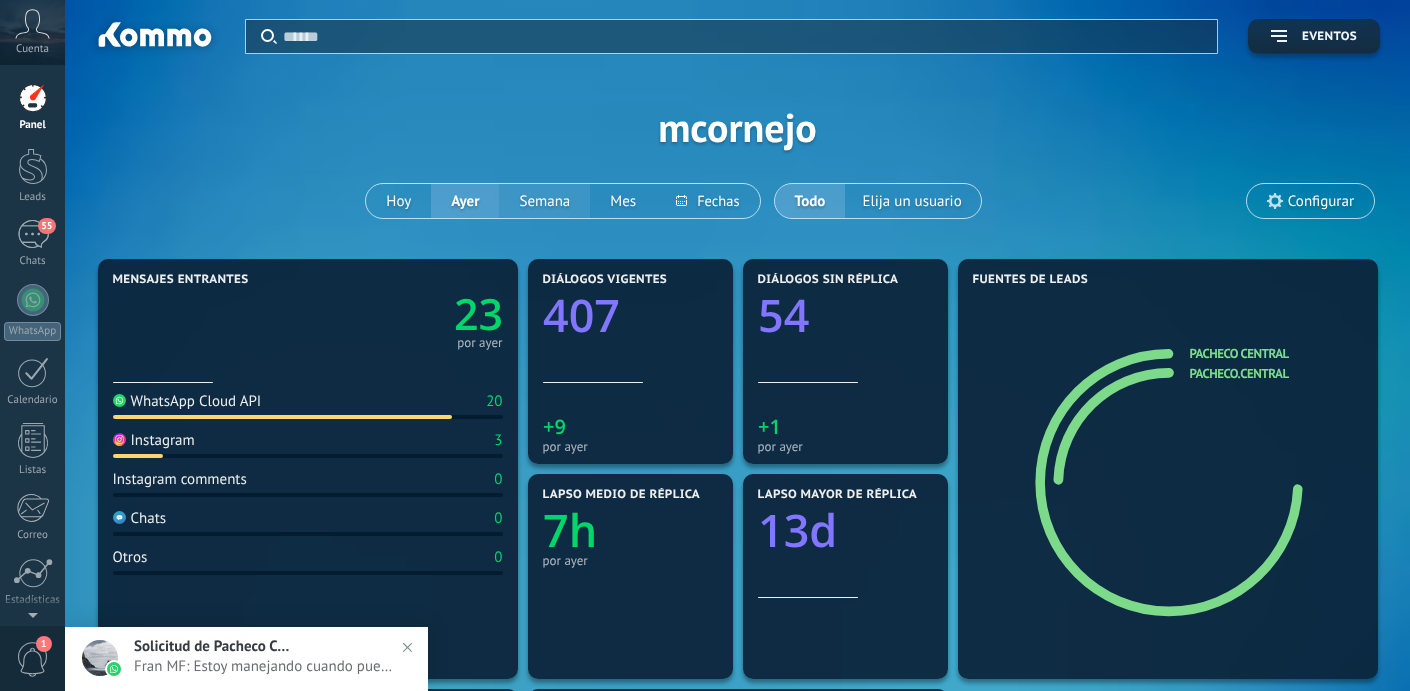 click on "Semana" at bounding box center (544, 201) 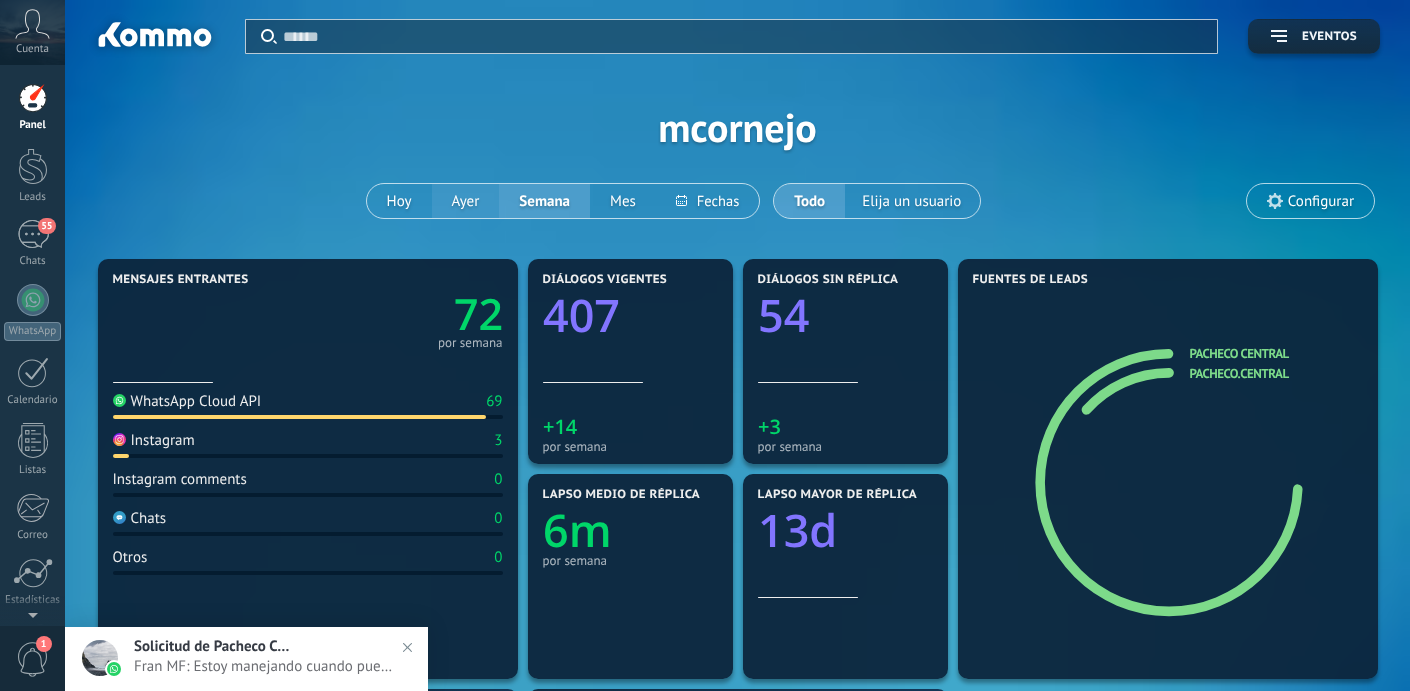 click on "Ayer" at bounding box center (466, 201) 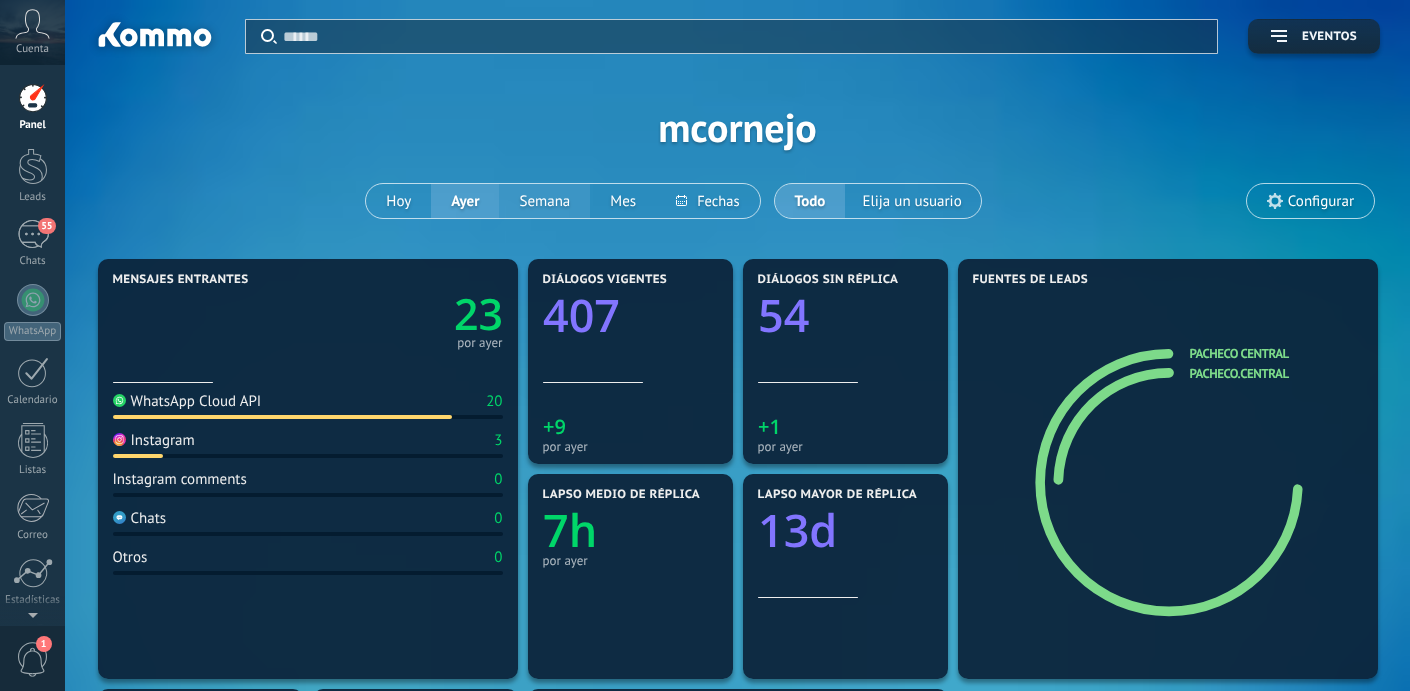 click on "Semana" at bounding box center (544, 201) 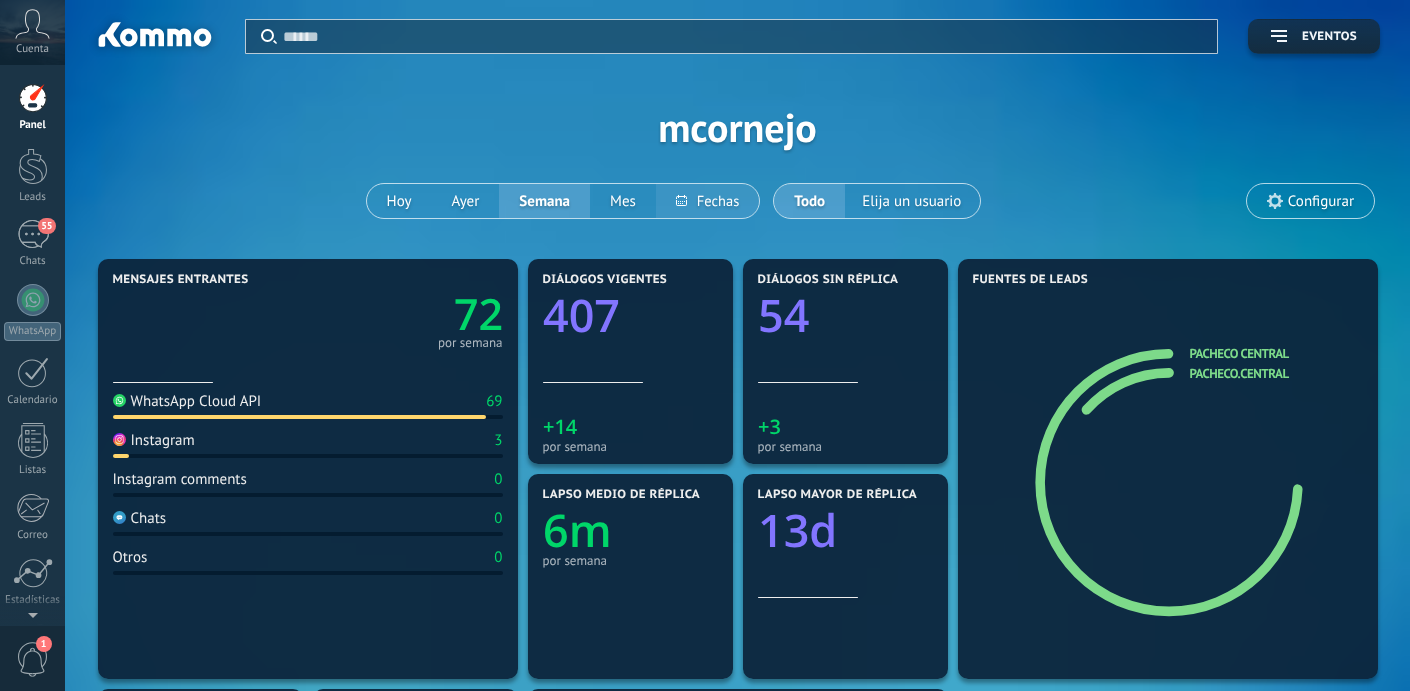 click at bounding box center (707, 201) 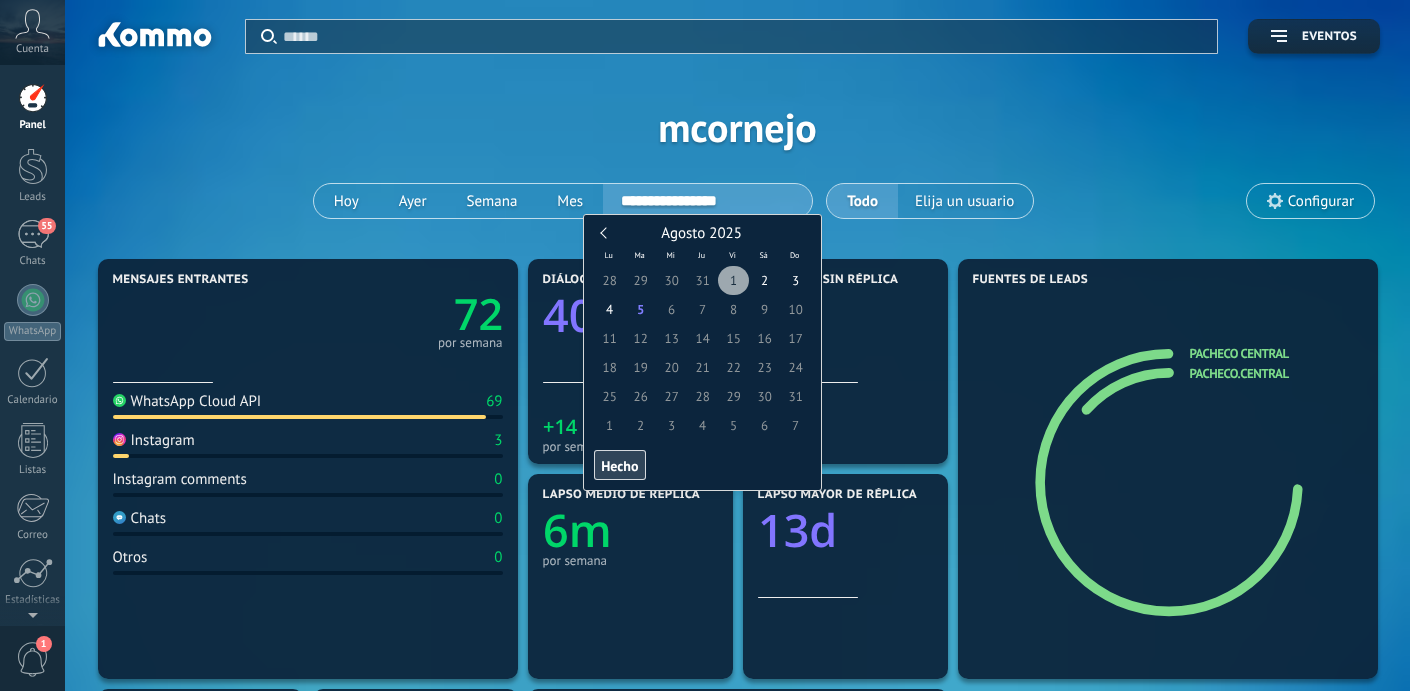 click on "1" at bounding box center (733, 280) 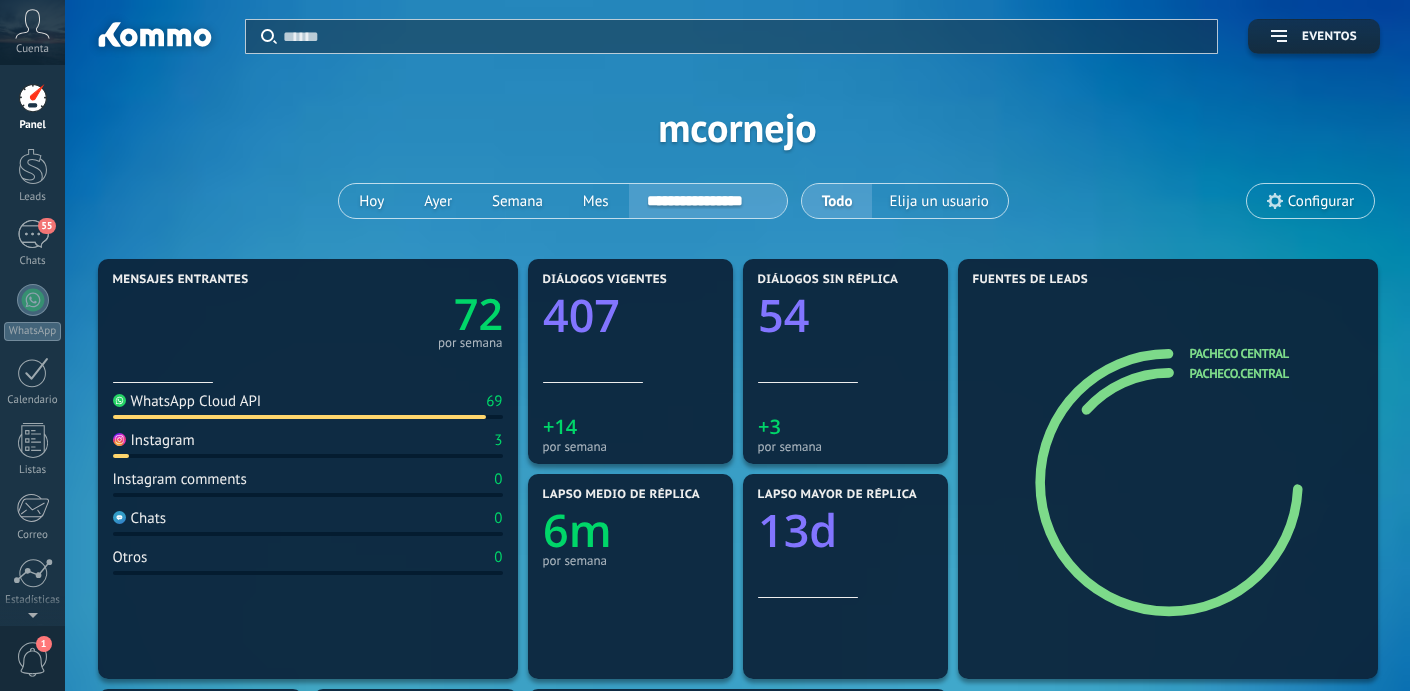 click on "**********" at bounding box center [737, 127] 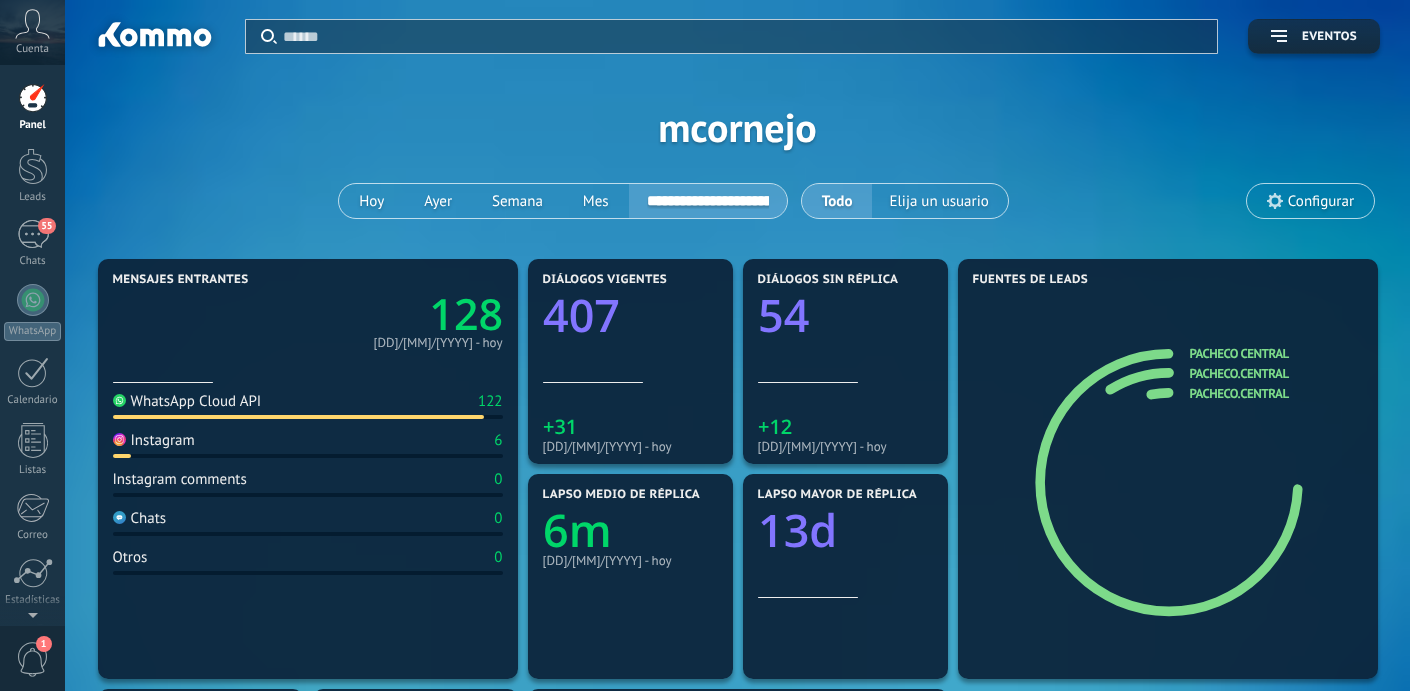 click on "**********" at bounding box center [708, 201] 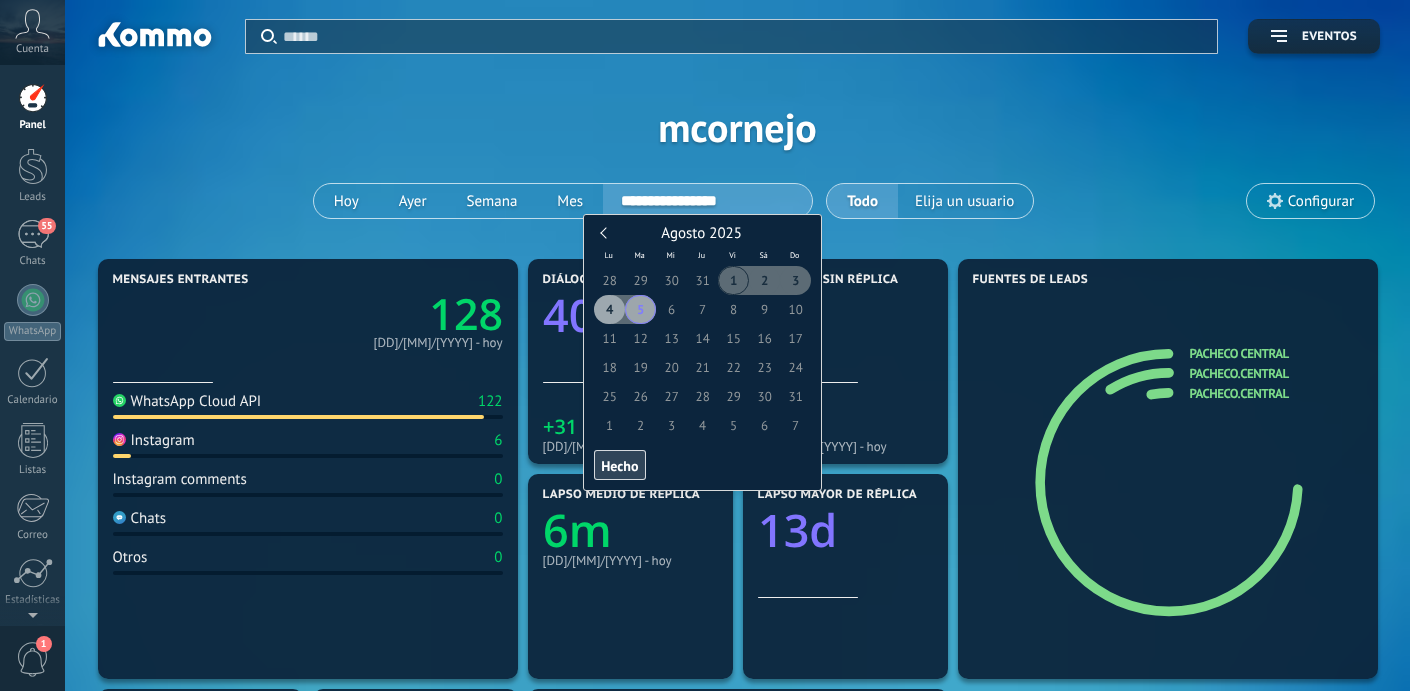 click on "4" at bounding box center (609, 309) 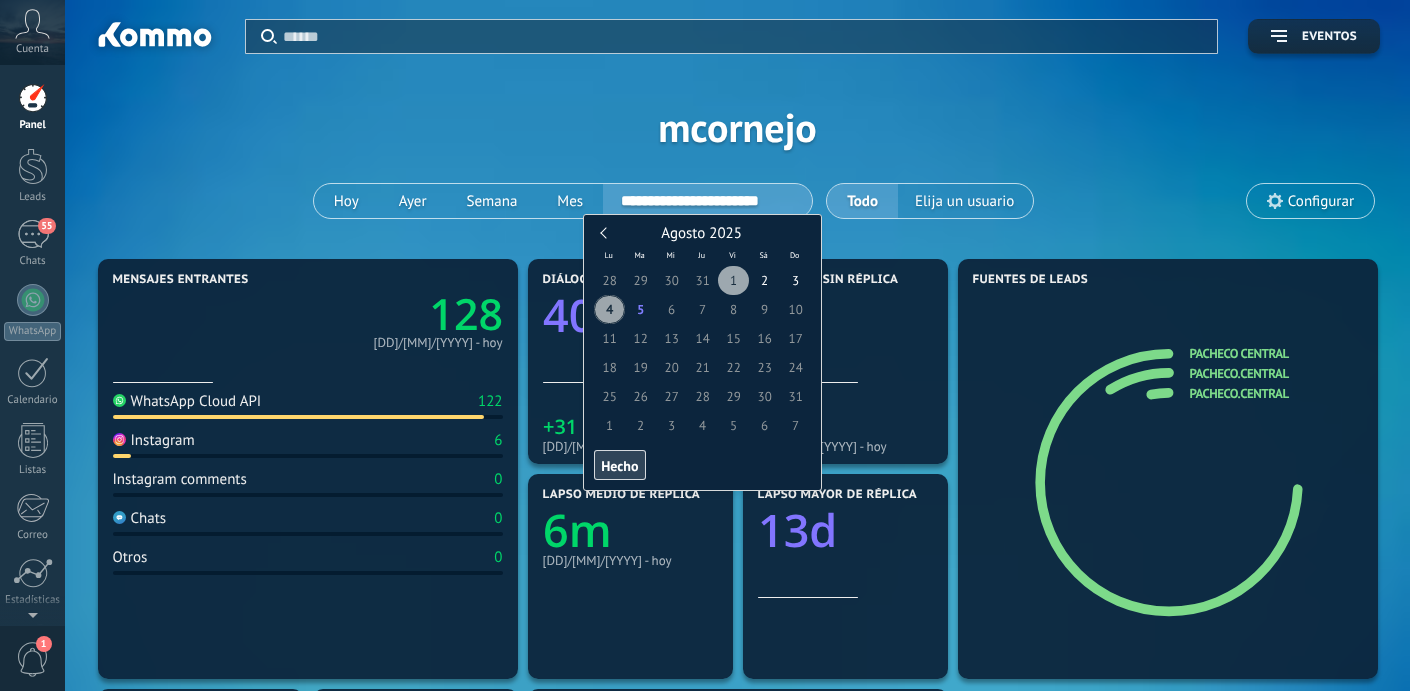 click on "1" at bounding box center (733, 280) 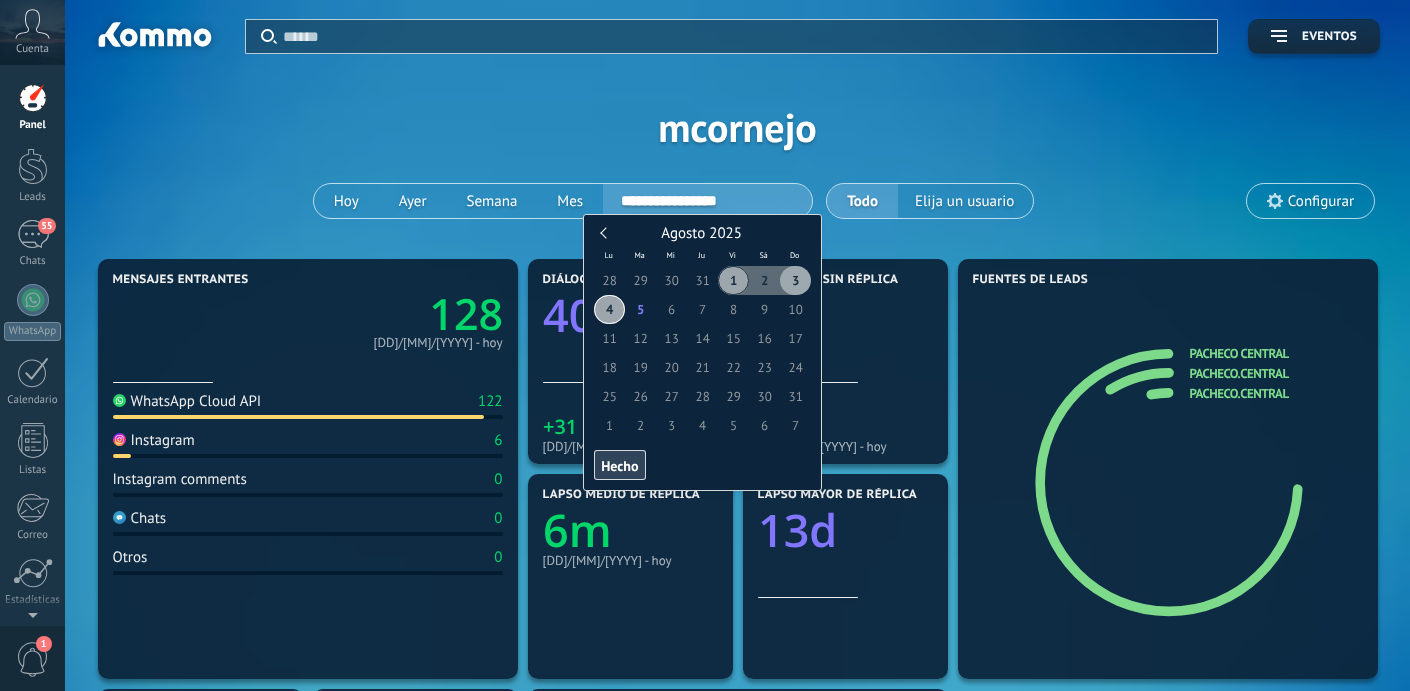 click on "3" at bounding box center (795, 280) 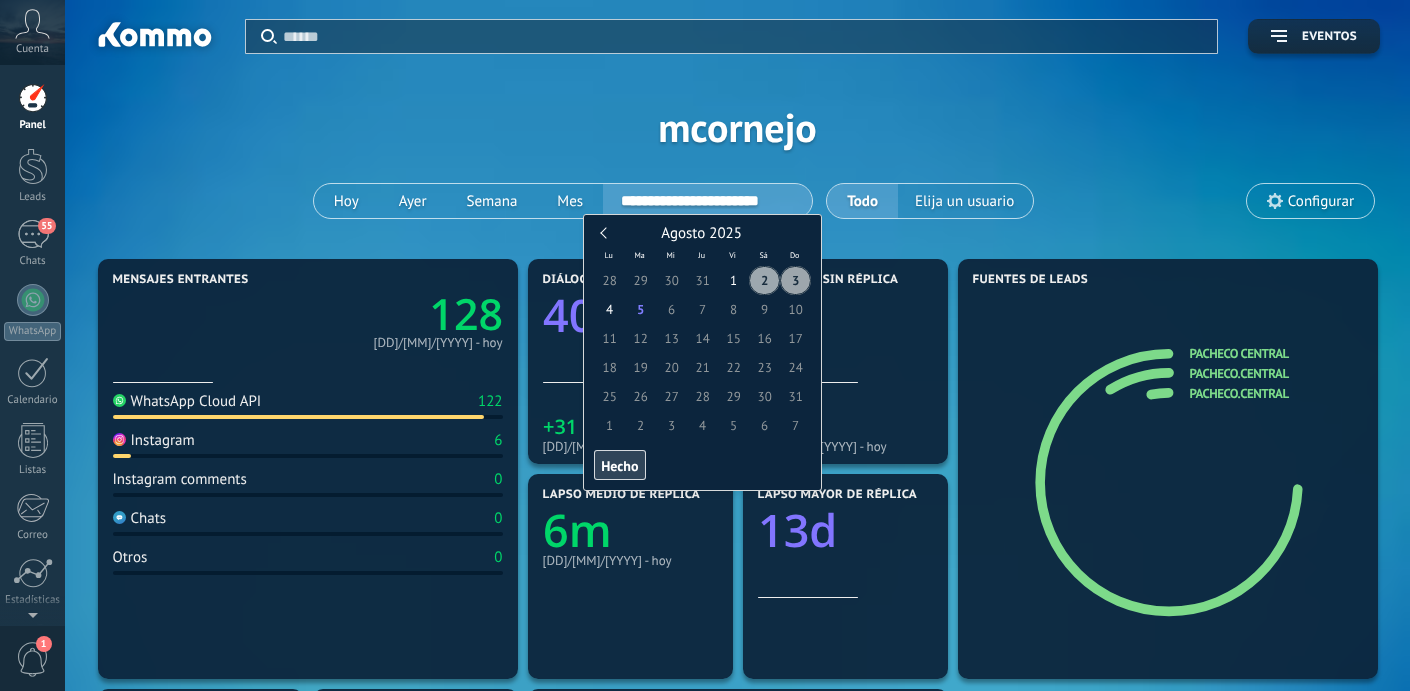 click on "2" at bounding box center [764, 280] 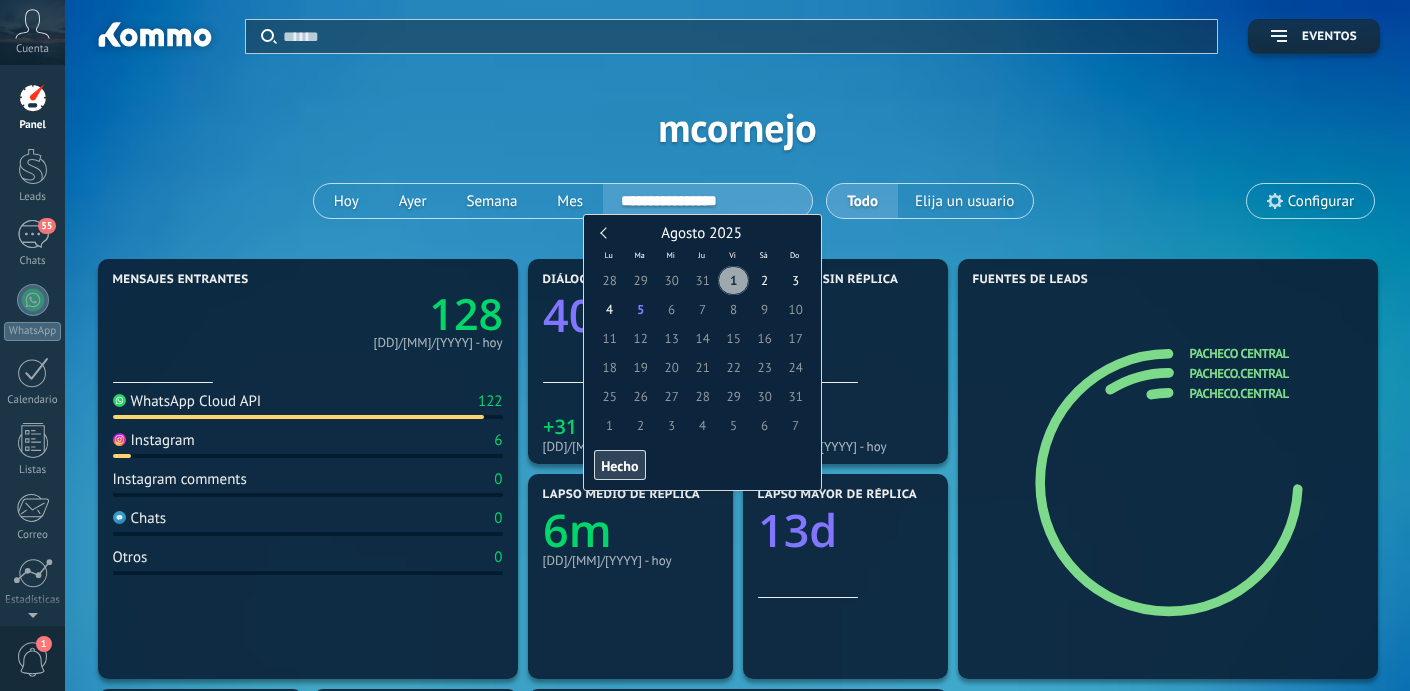 click on "1" at bounding box center (733, 280) 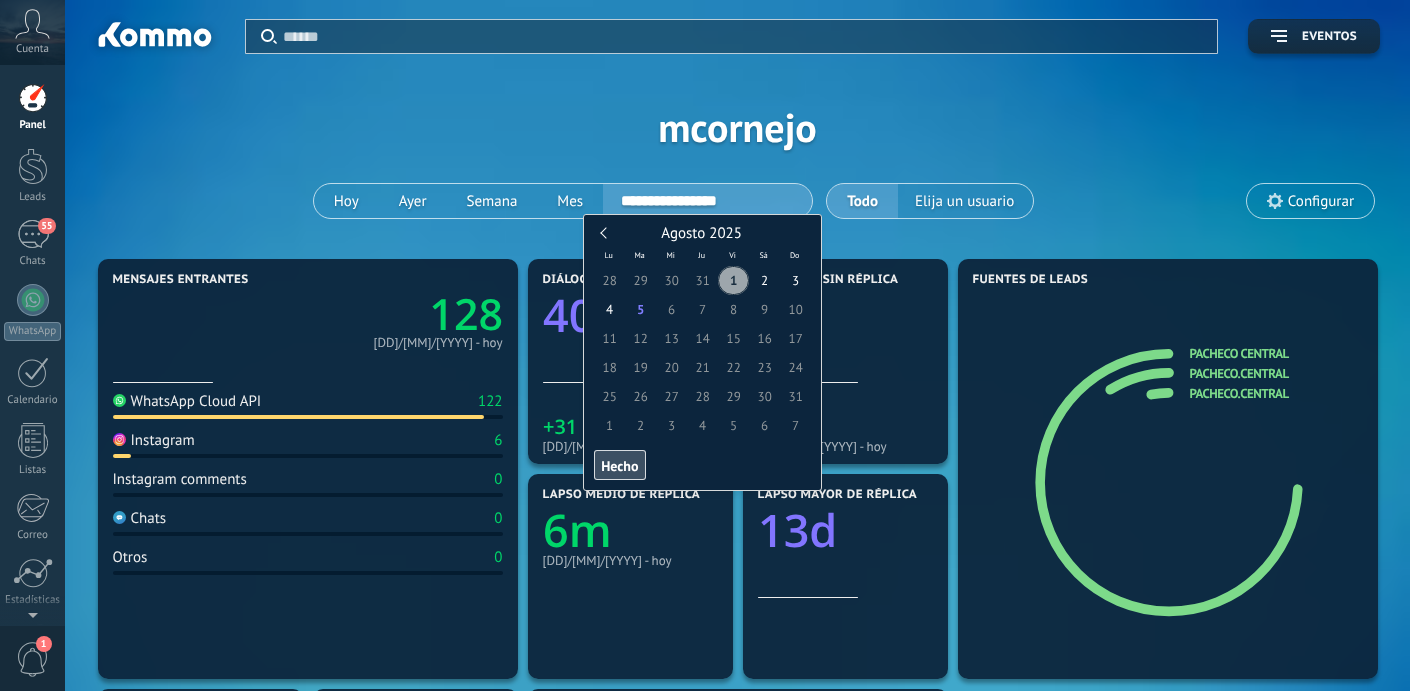 click on "Hecho" at bounding box center (619, 466) 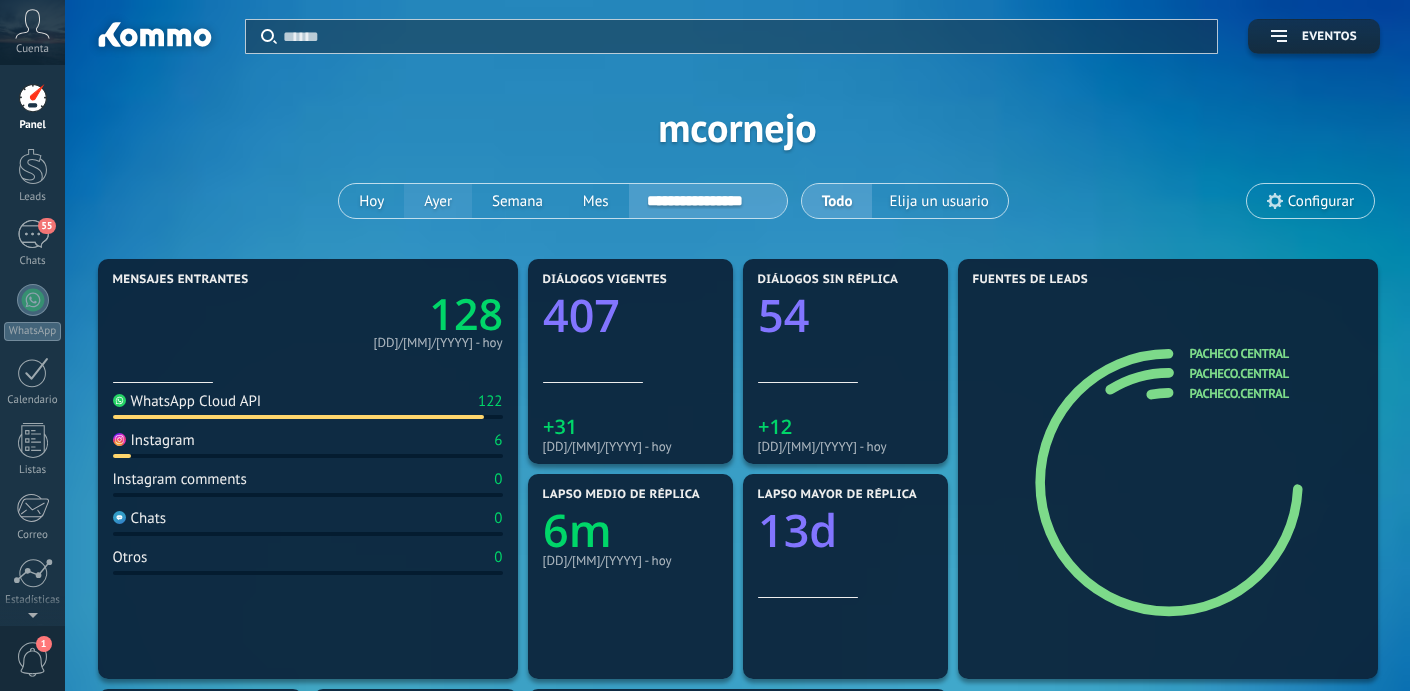 click on "Ayer" at bounding box center [438, 201] 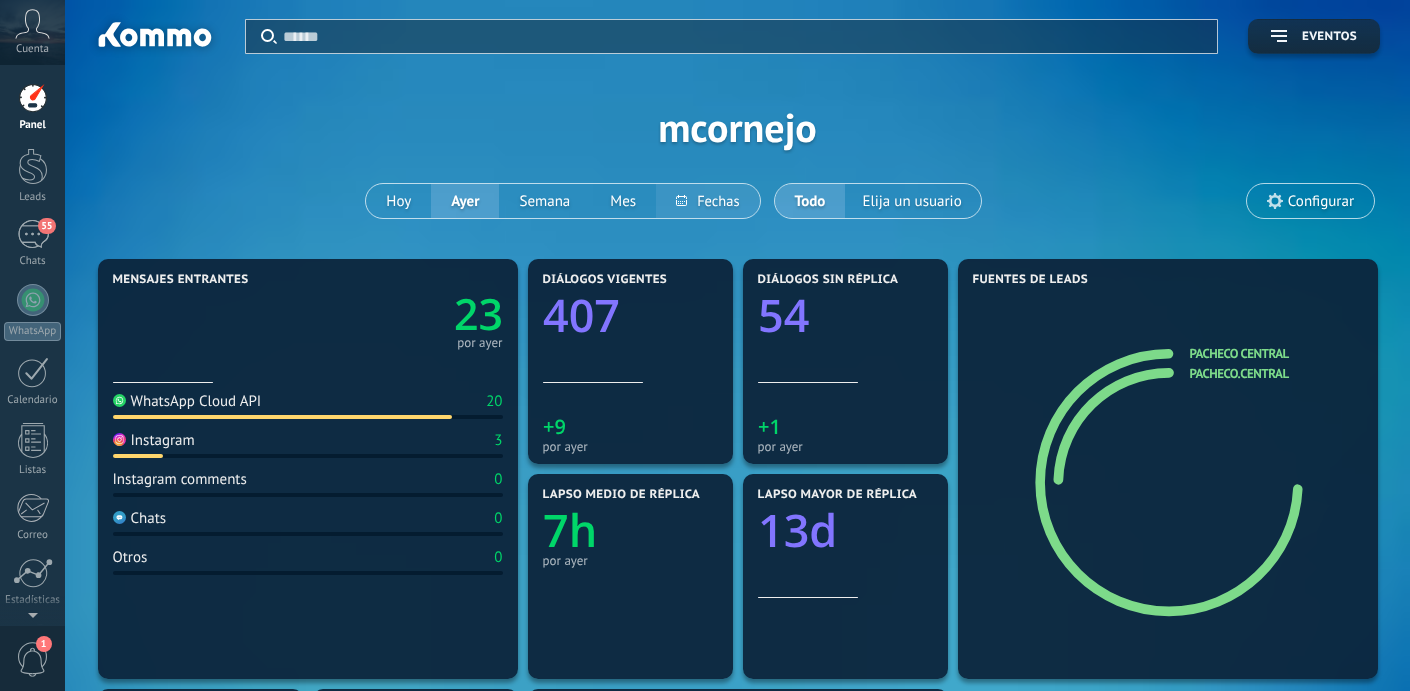 click on "**********" at bounding box center (707, 201) 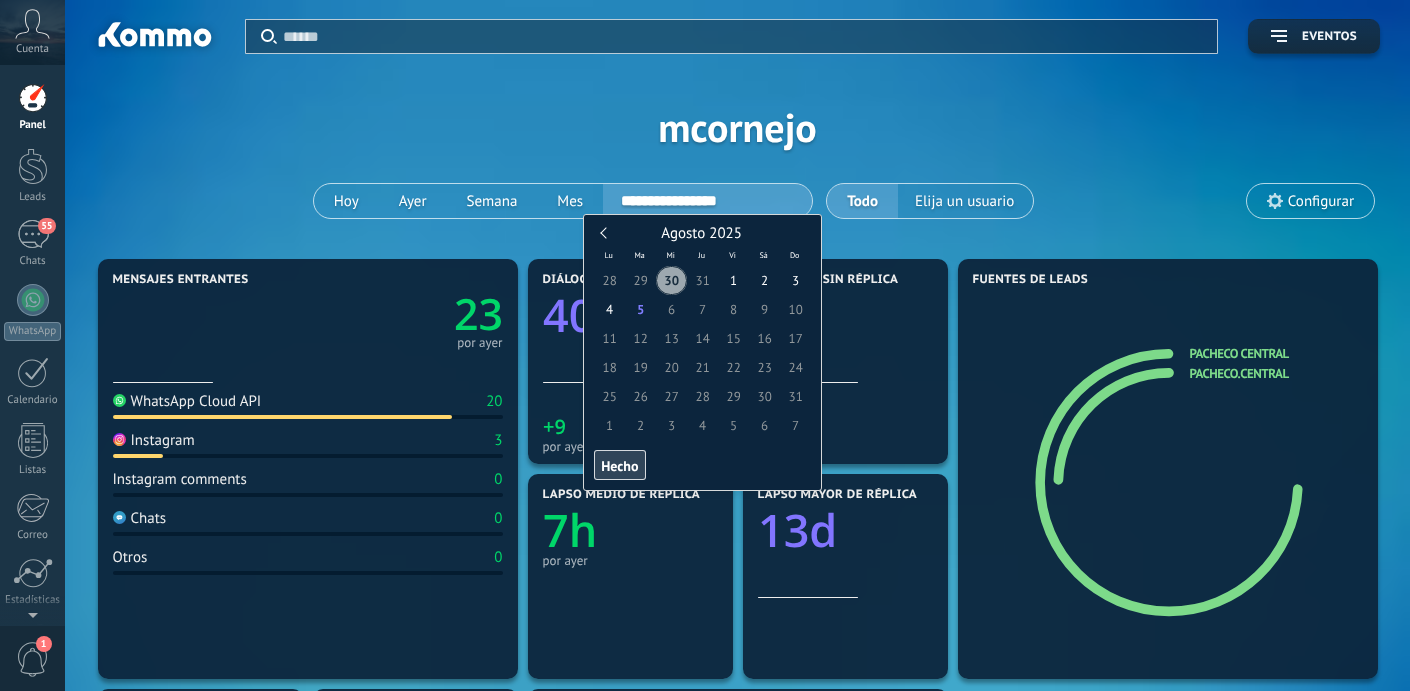 click on "30" at bounding box center (671, 280) 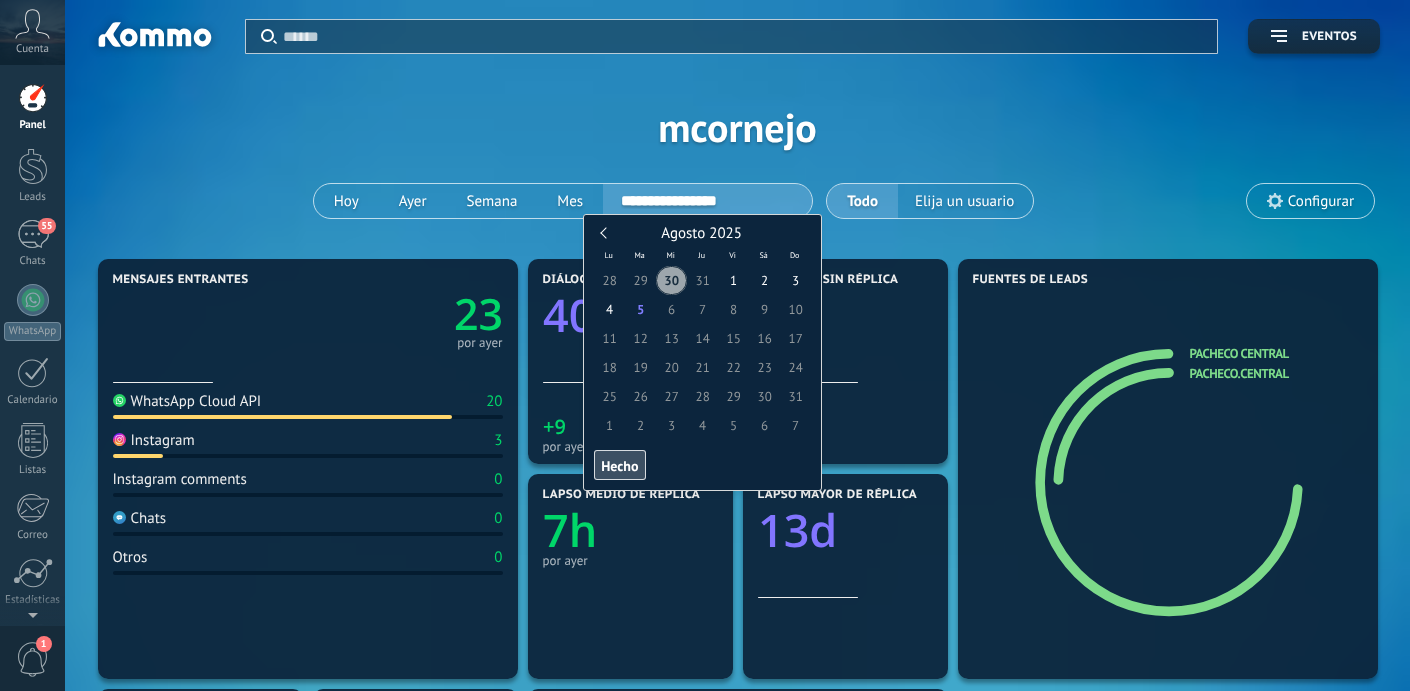 click on "Hecho" at bounding box center (619, 466) 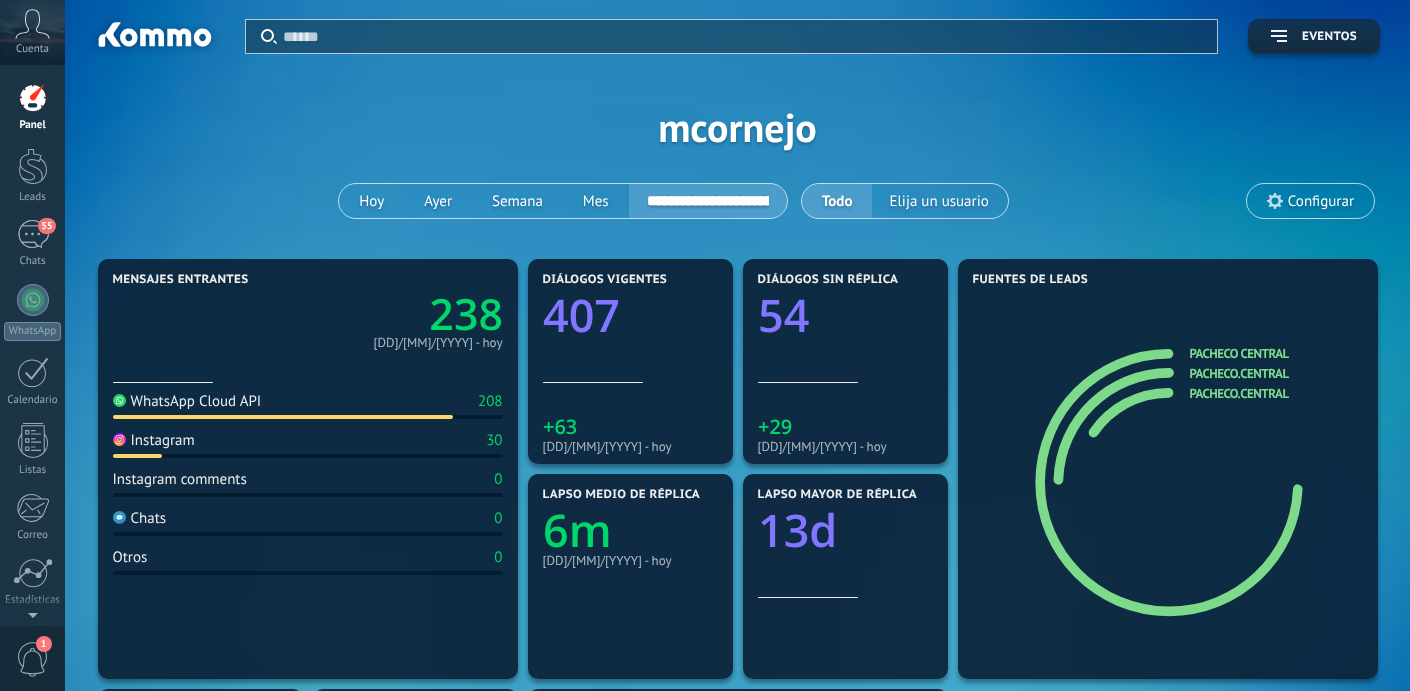 click on "**********" at bounding box center [708, 201] 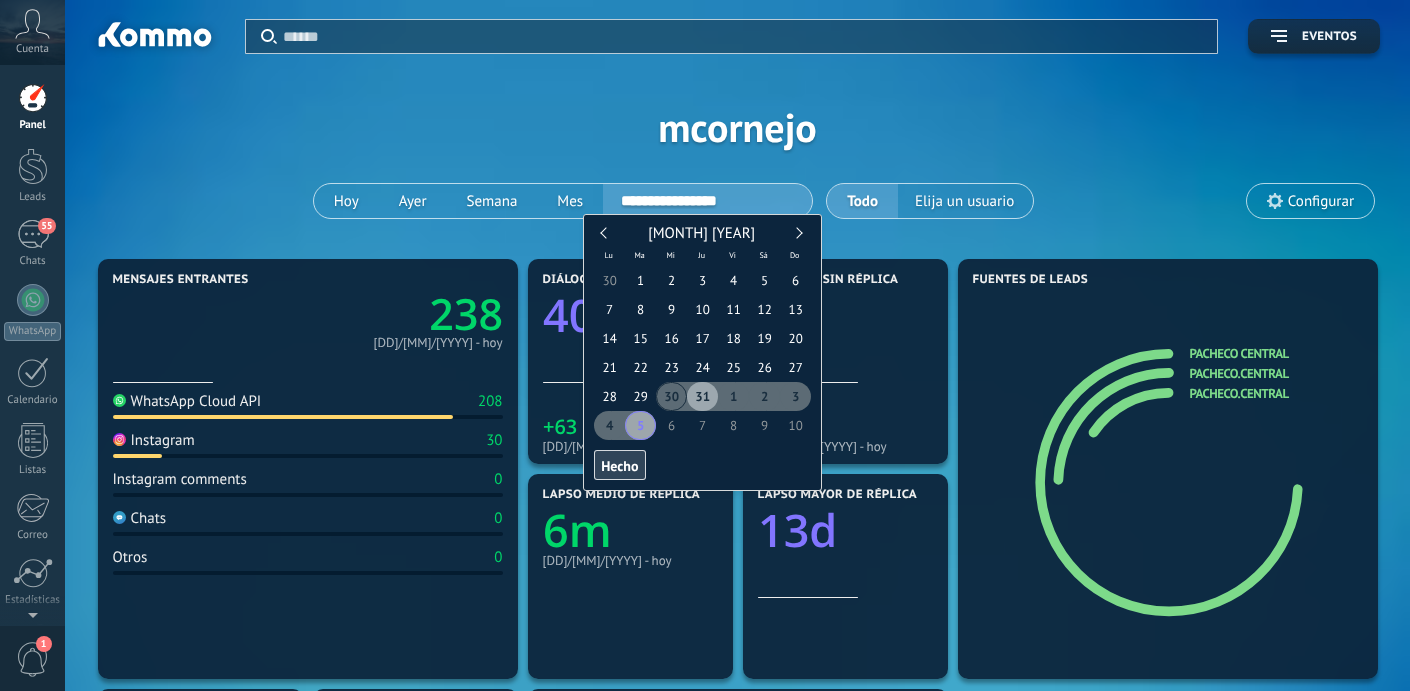 click on "31" at bounding box center (702, 396) 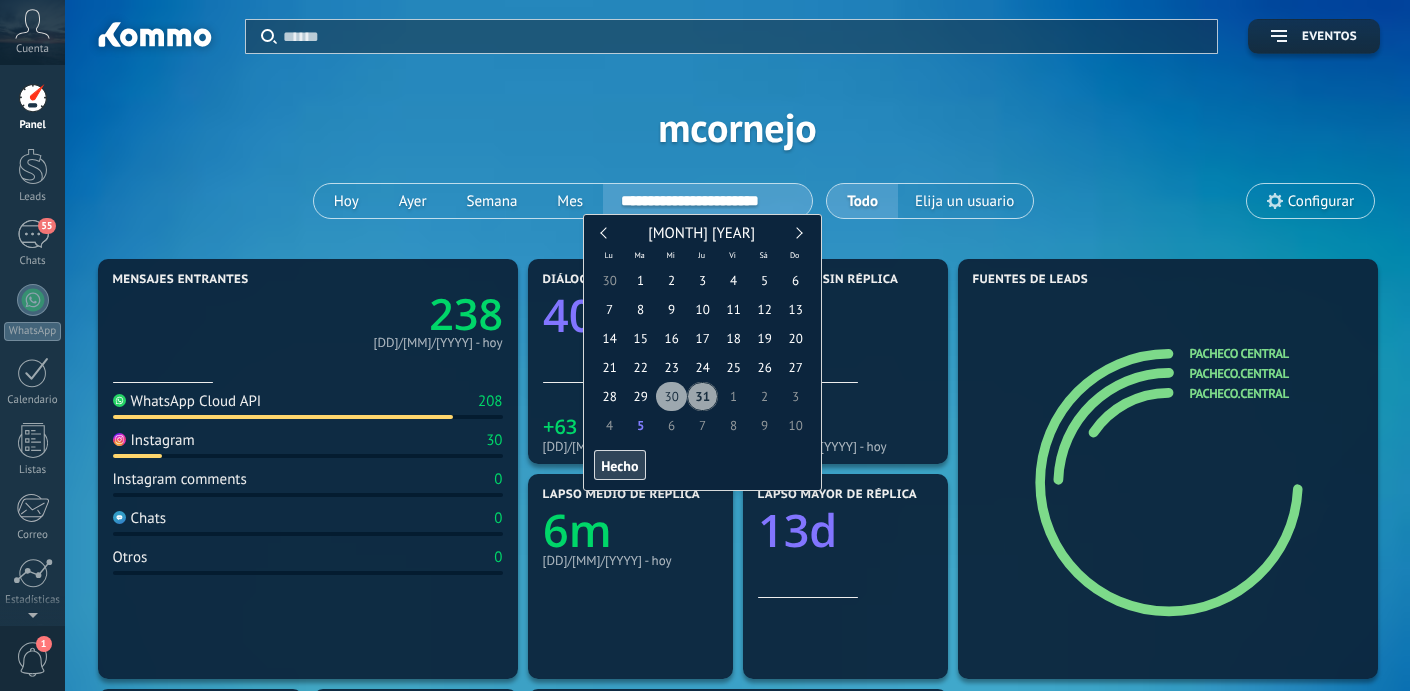 click on "30" at bounding box center [671, 396] 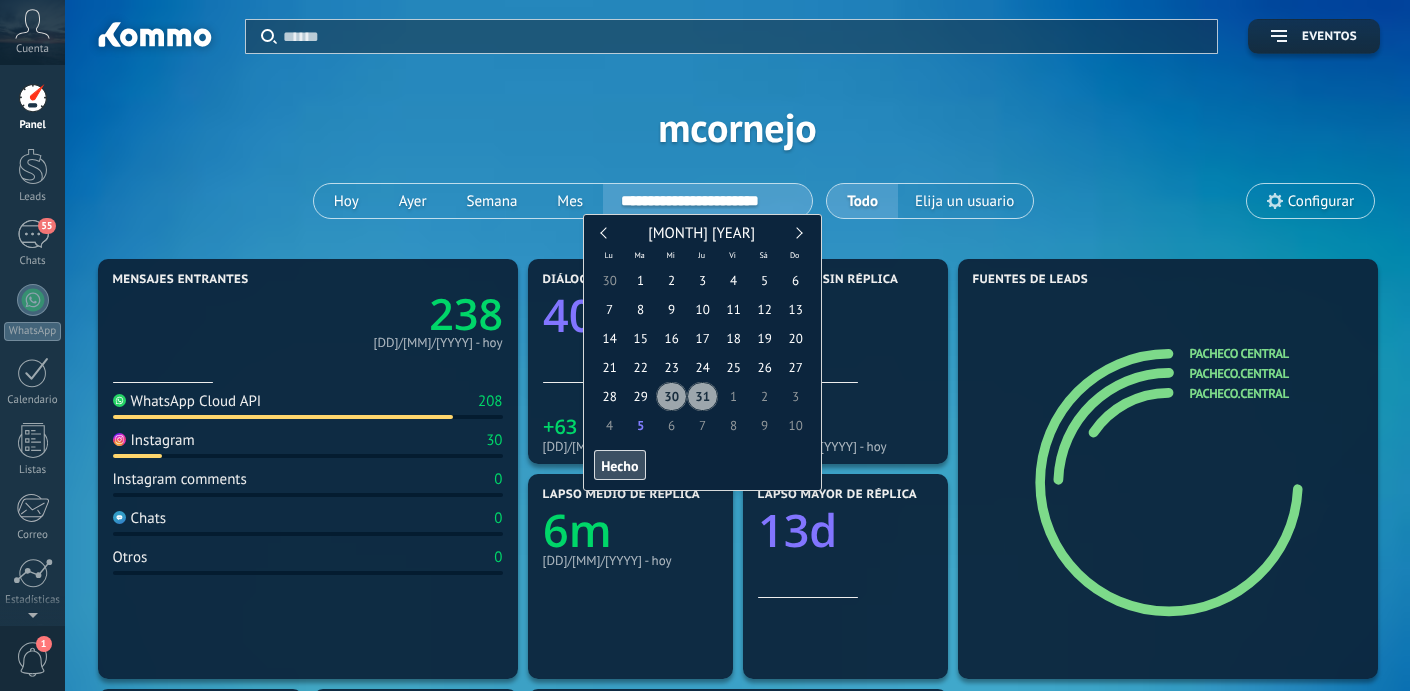 click on "Hecho" at bounding box center (619, 466) 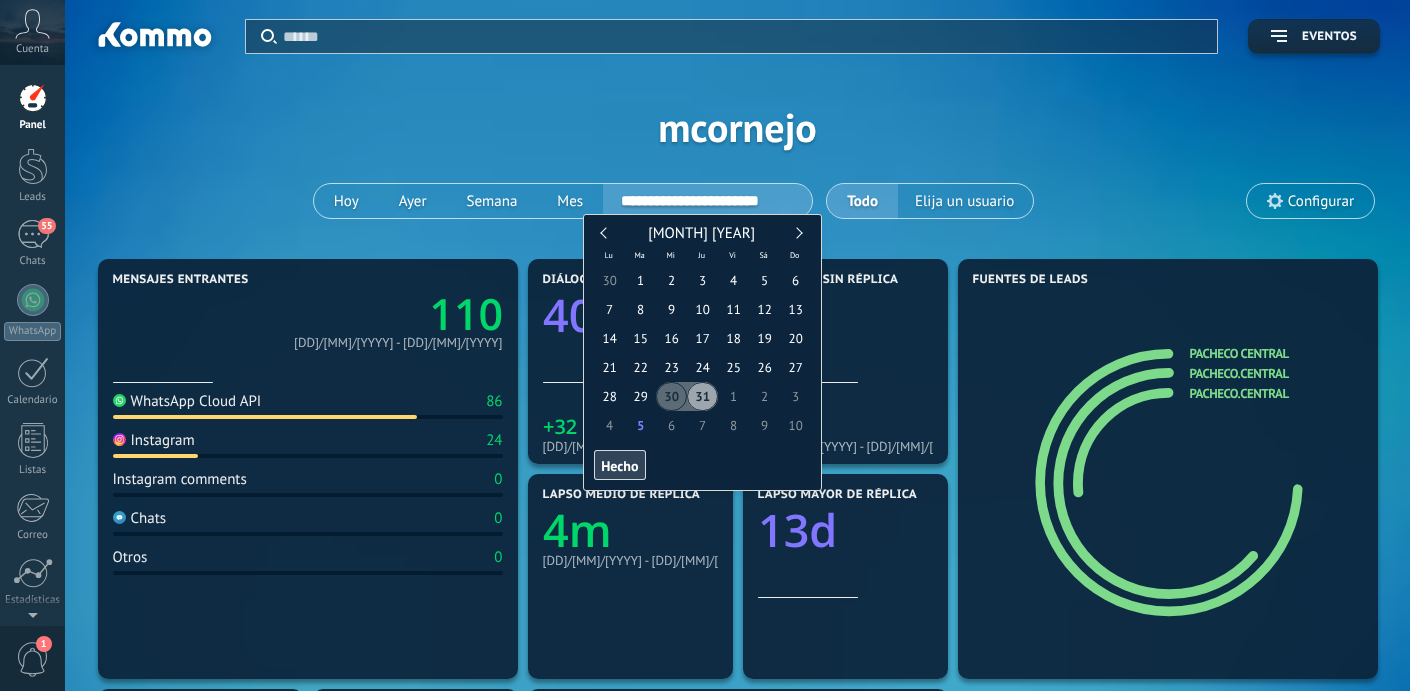 click on "**********" at bounding box center [707, 201] 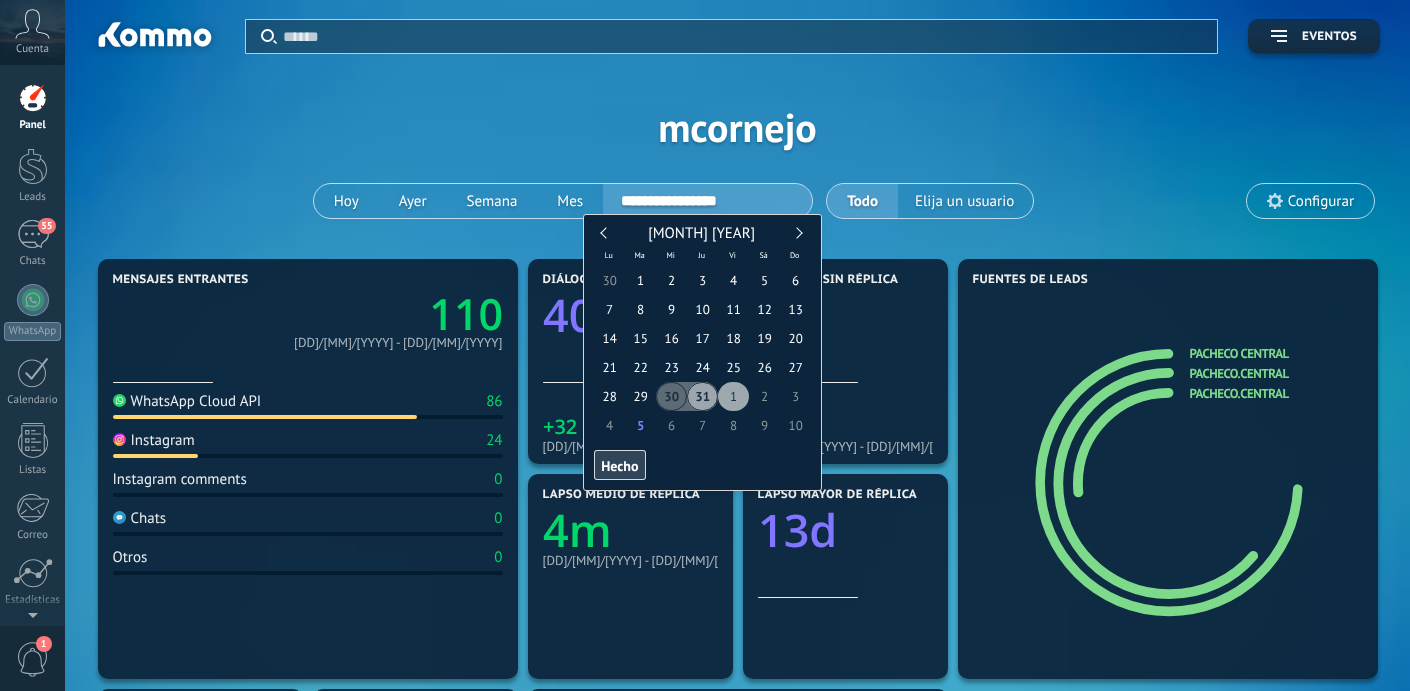 click on "1" at bounding box center (733, 396) 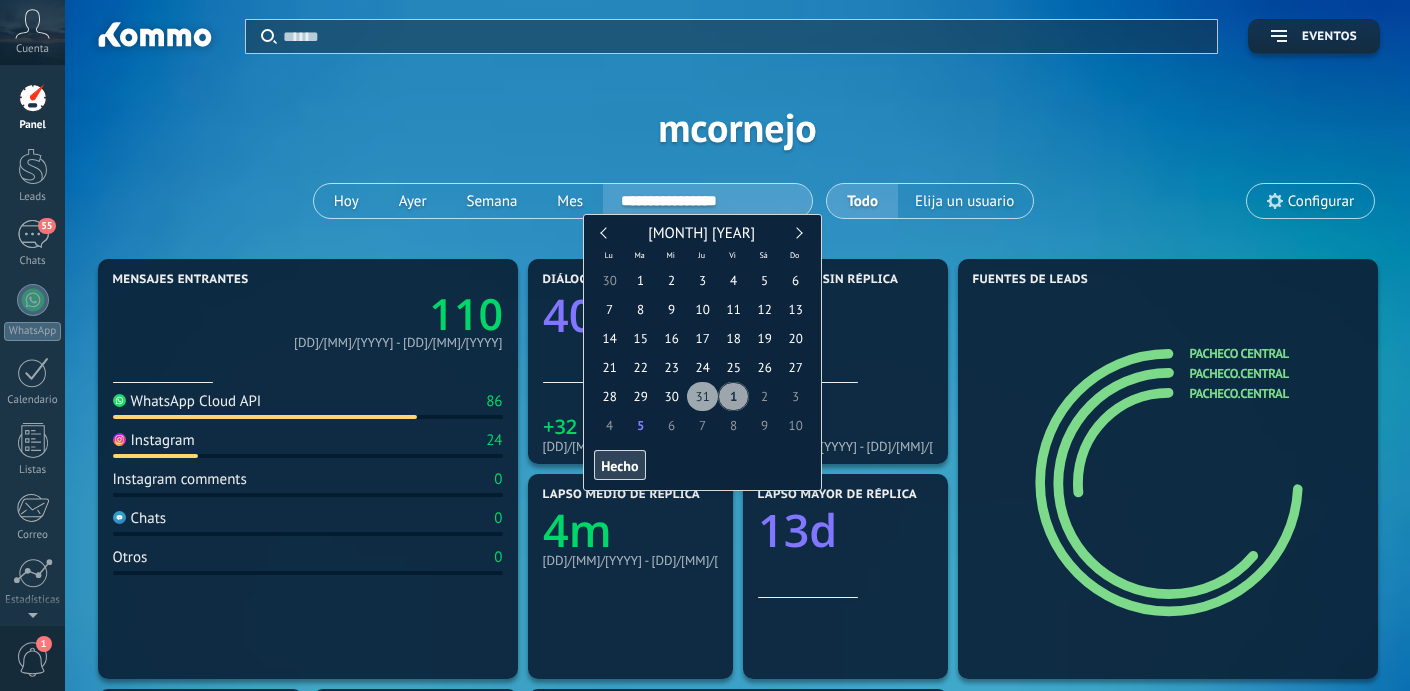 type on "**********" 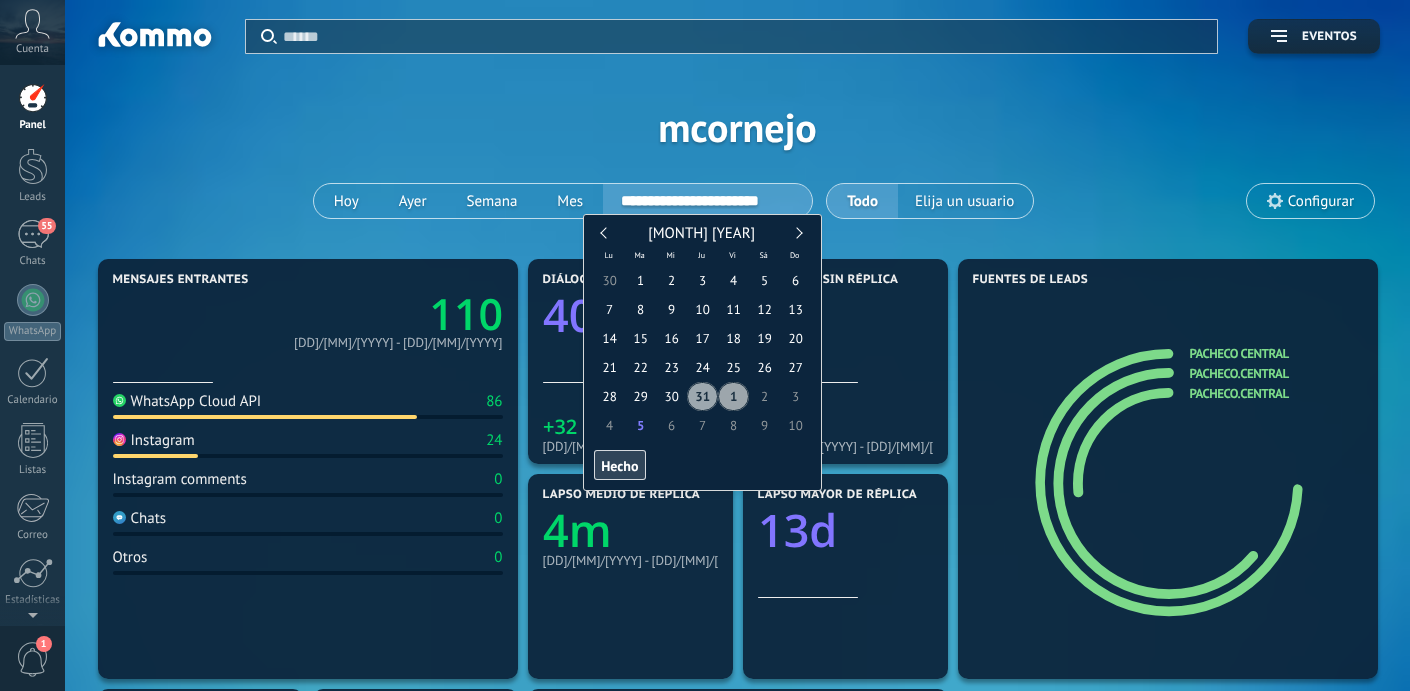 click on "31" at bounding box center (702, 396) 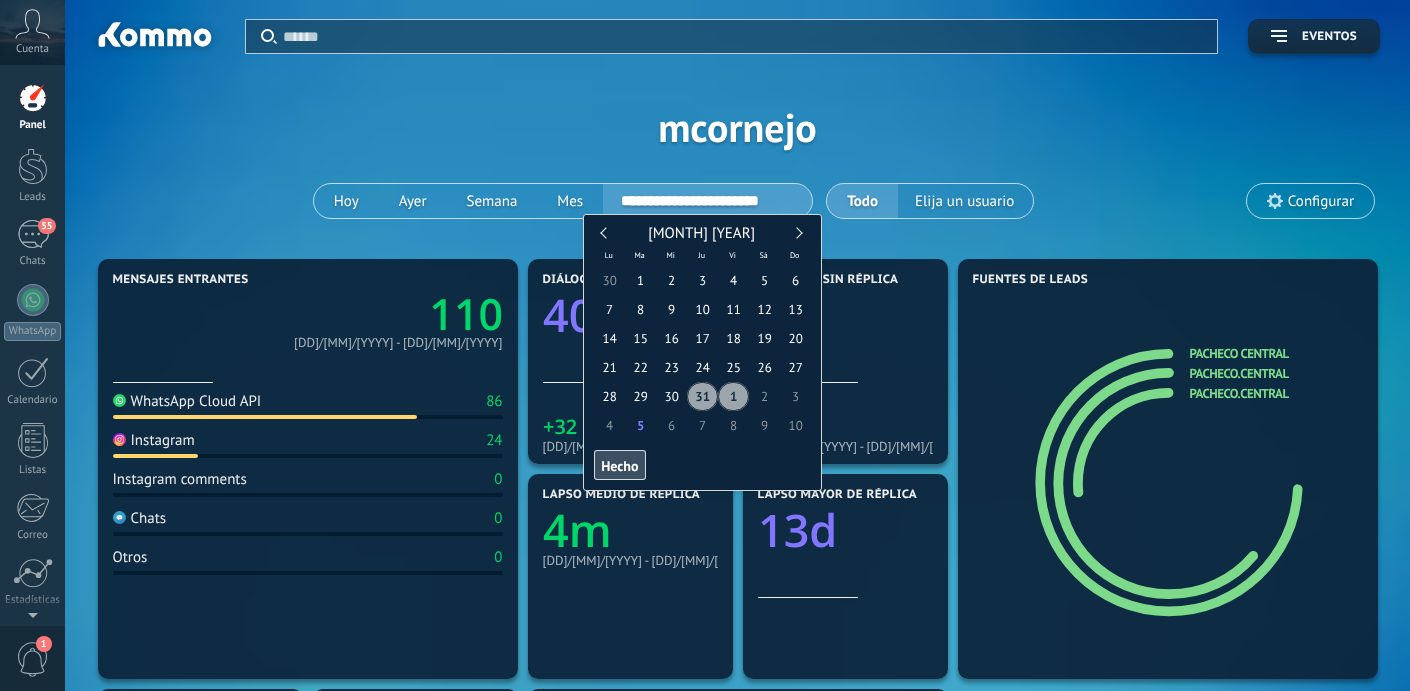 click on "Hecho" at bounding box center (619, 466) 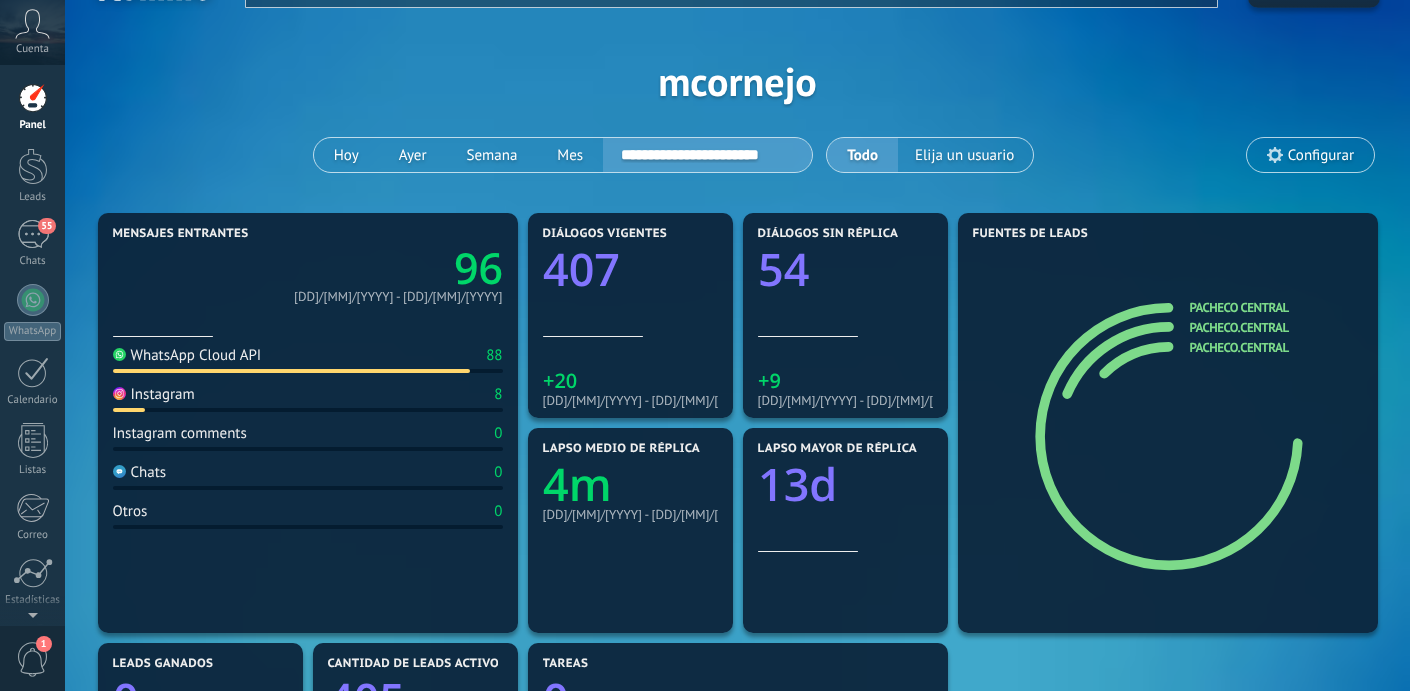scroll, scrollTop: 0, scrollLeft: 0, axis: both 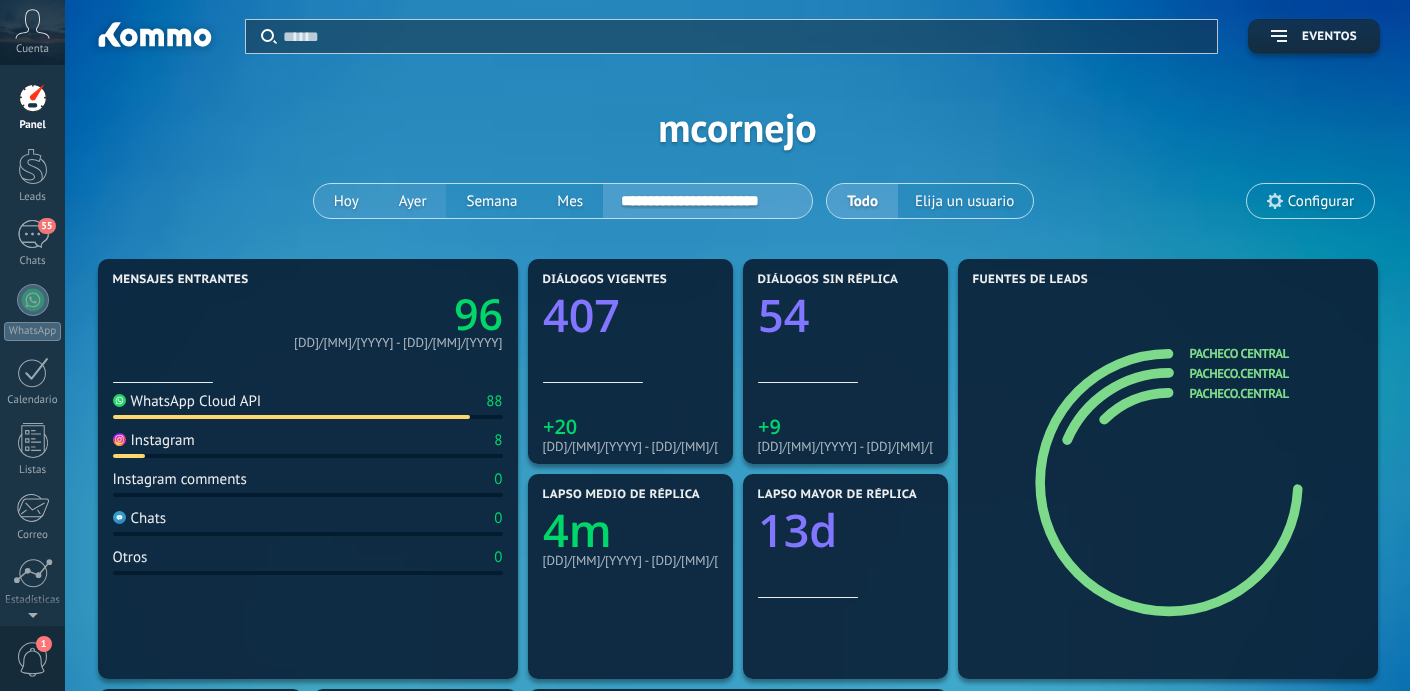 click on "**********" at bounding box center [563, 201] 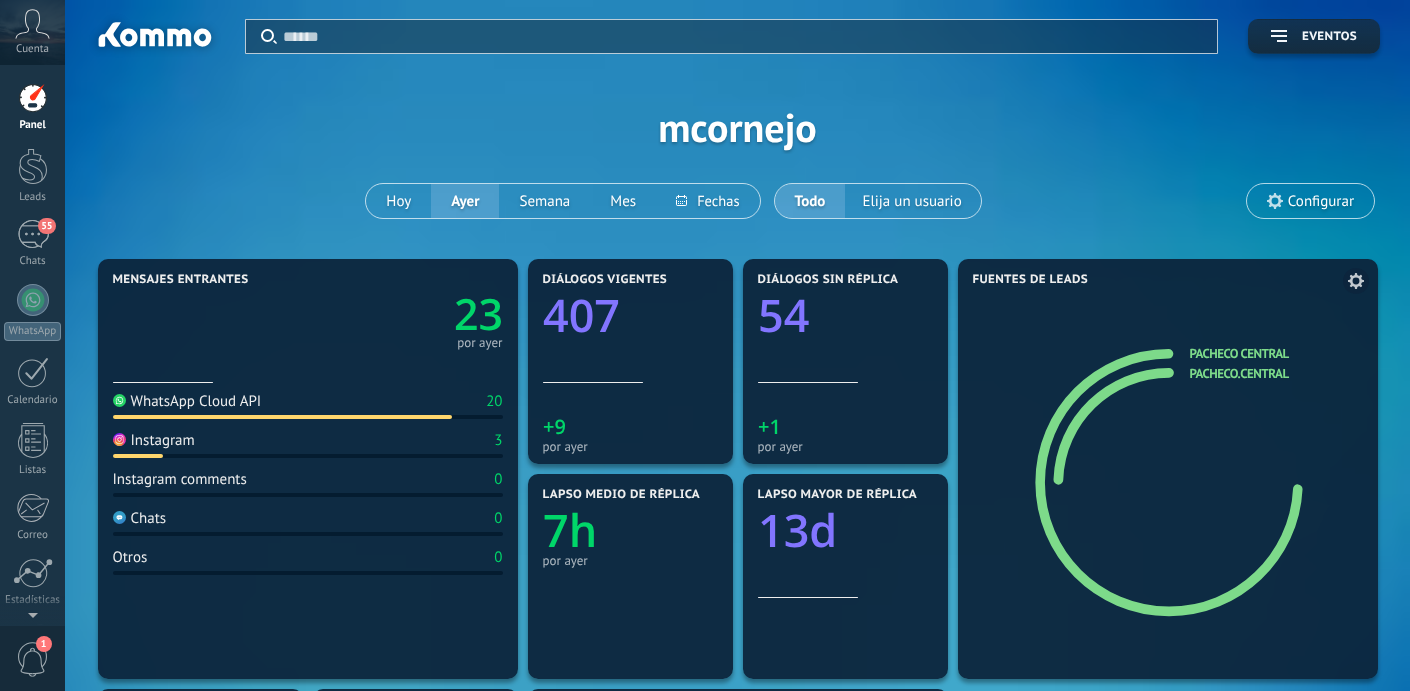 click 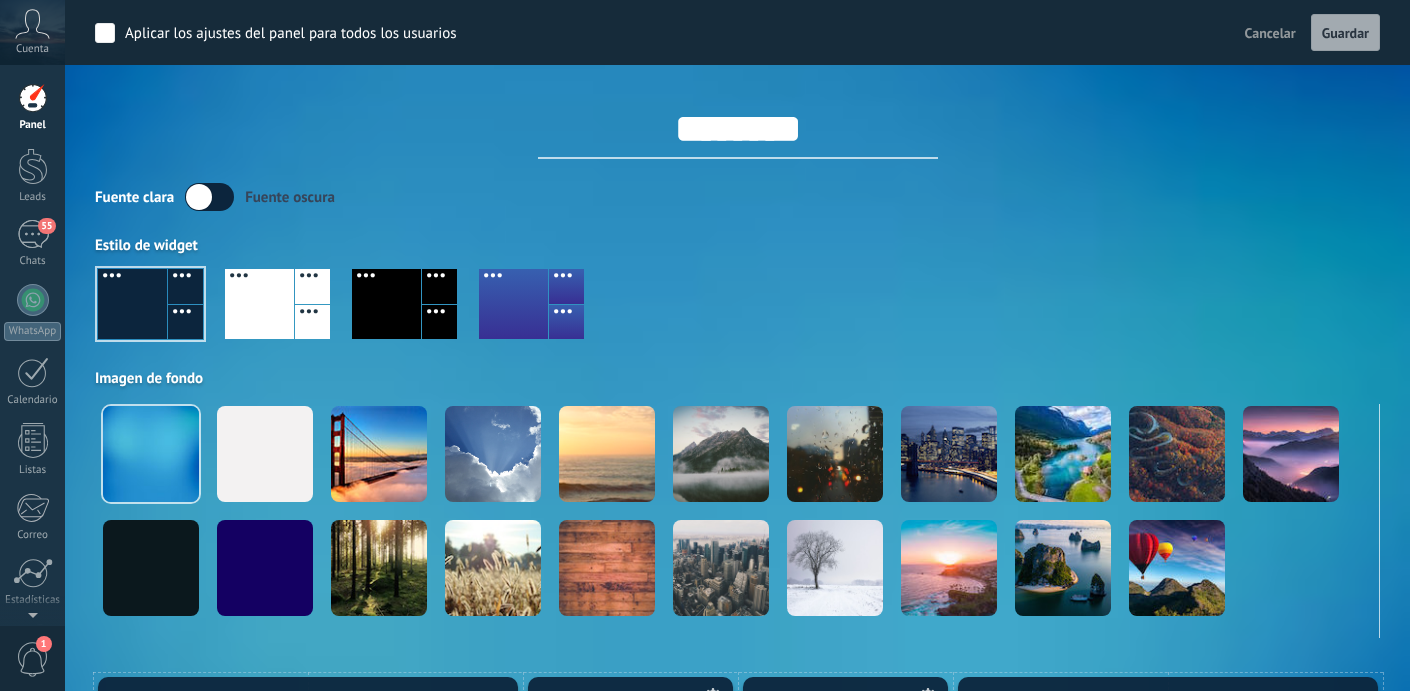 click at bounding box center [33, 98] 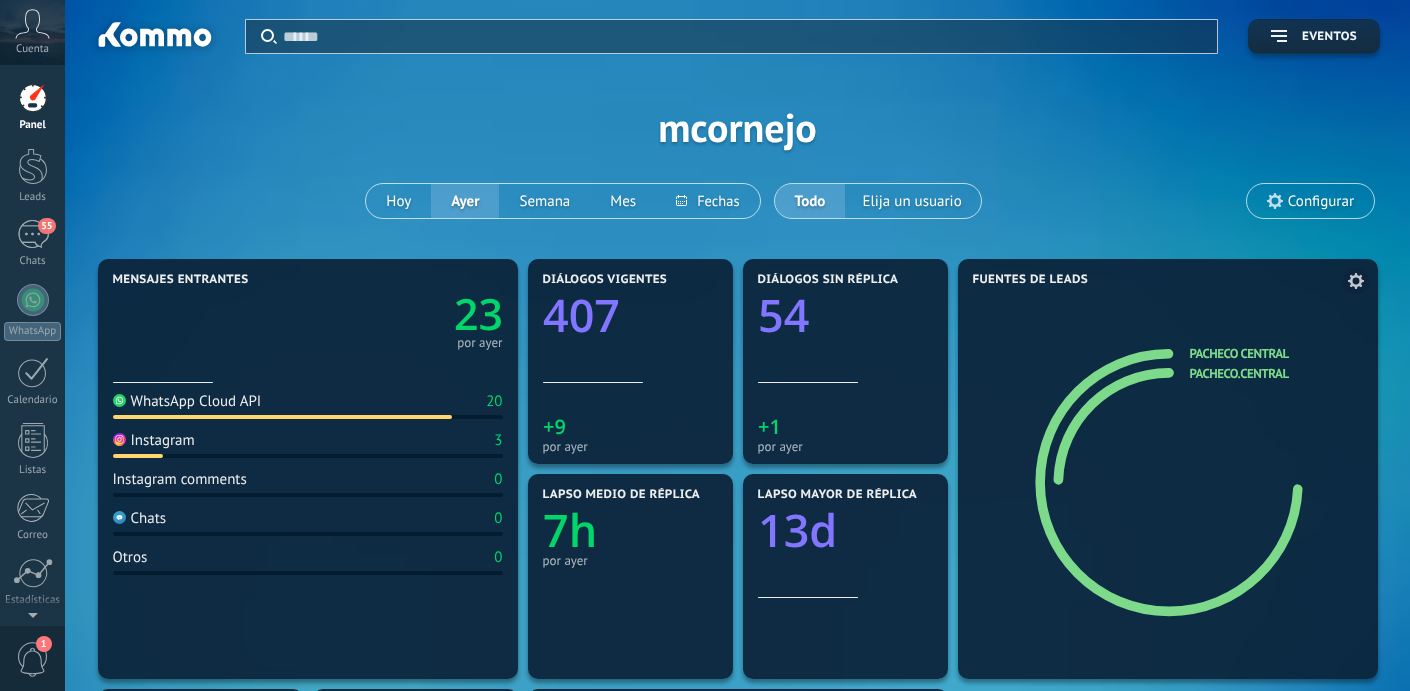click 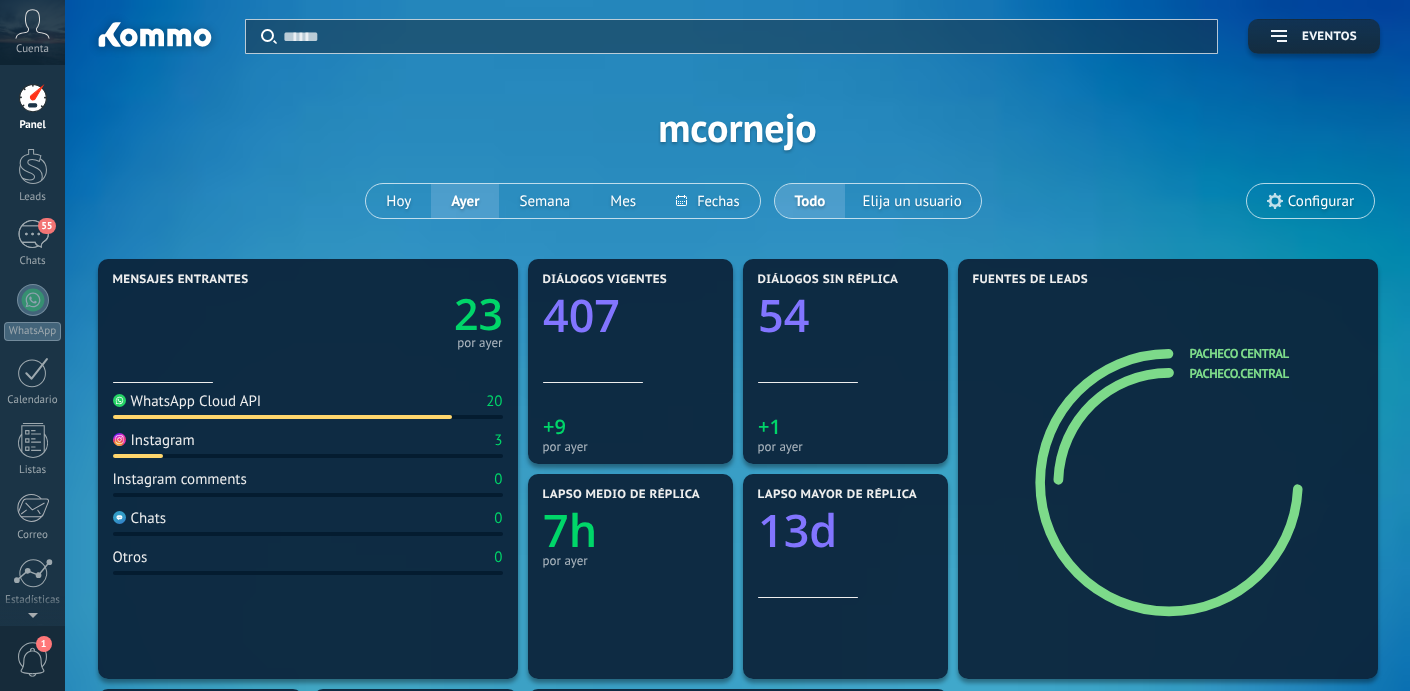 click on "**********" at bounding box center (737, 127) 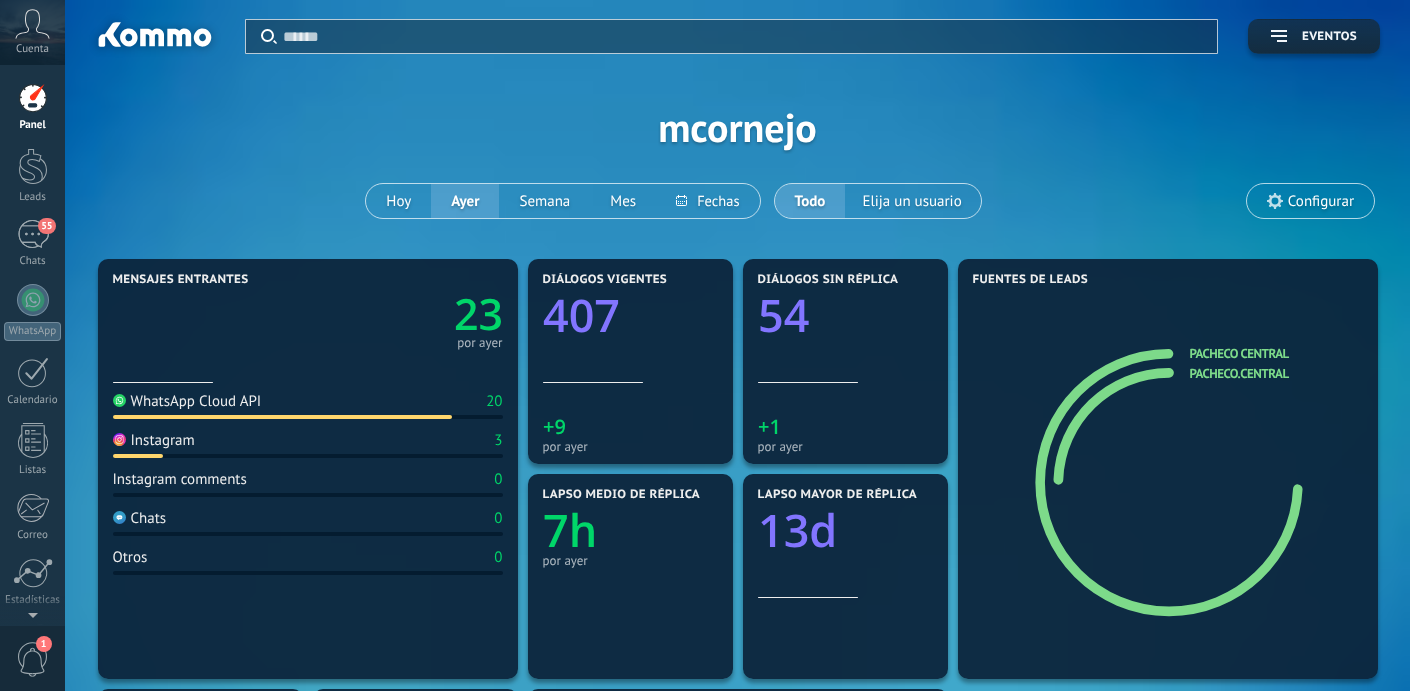 click on "Configurar" at bounding box center (1321, 201) 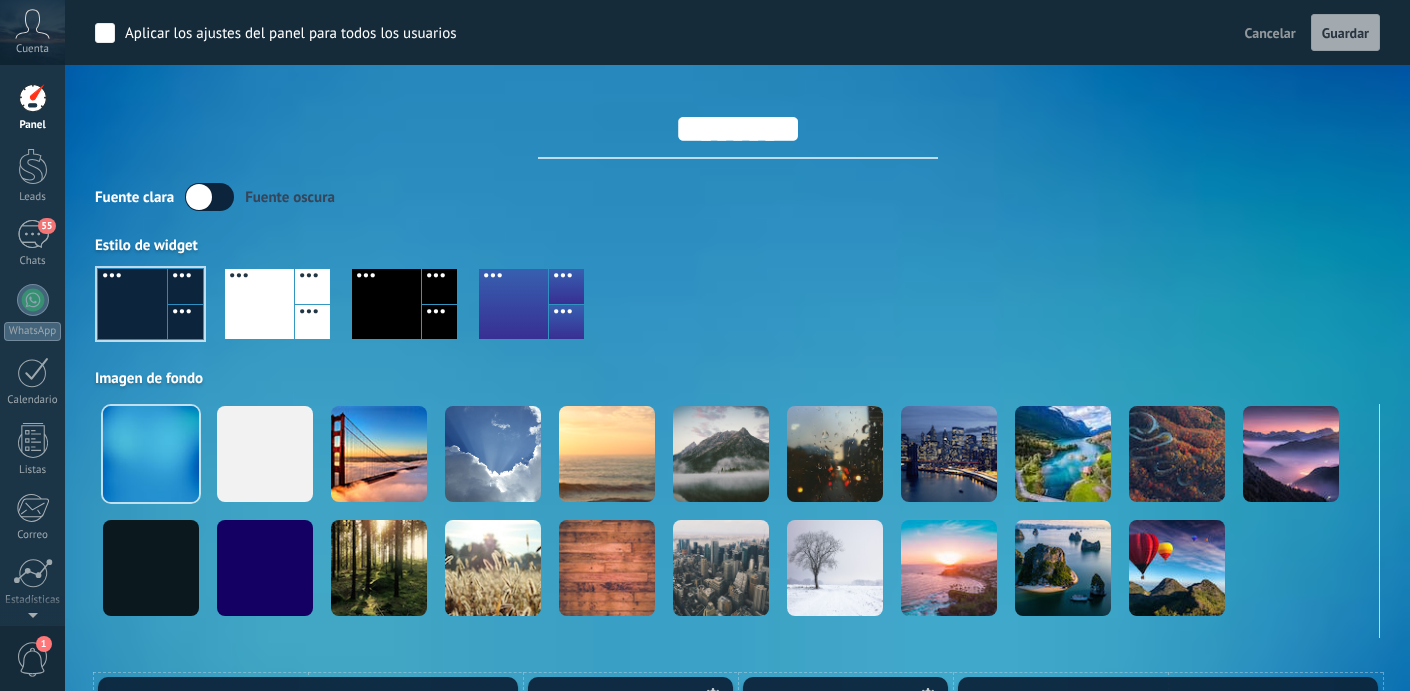 click on "Fuente clara Fuente oscura" at bounding box center (737, 197) 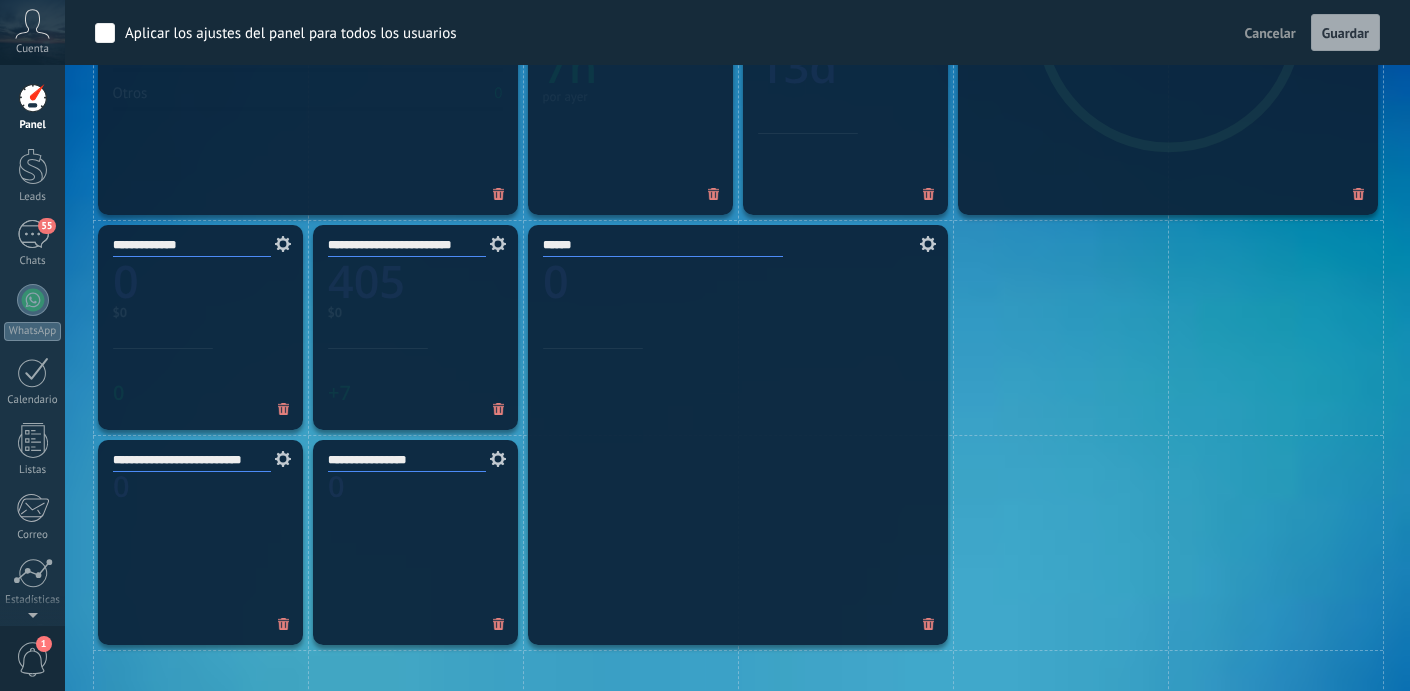 scroll, scrollTop: 1012, scrollLeft: 0, axis: vertical 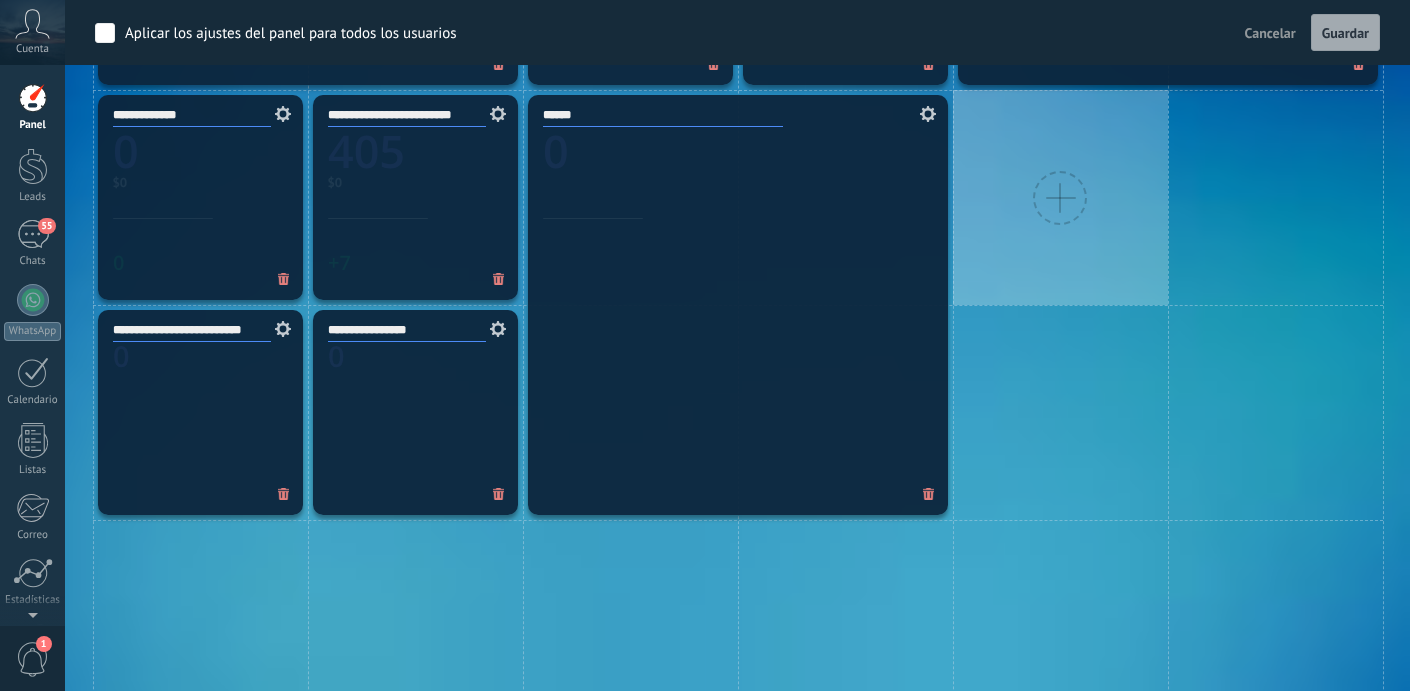 click at bounding box center (1060, 197) 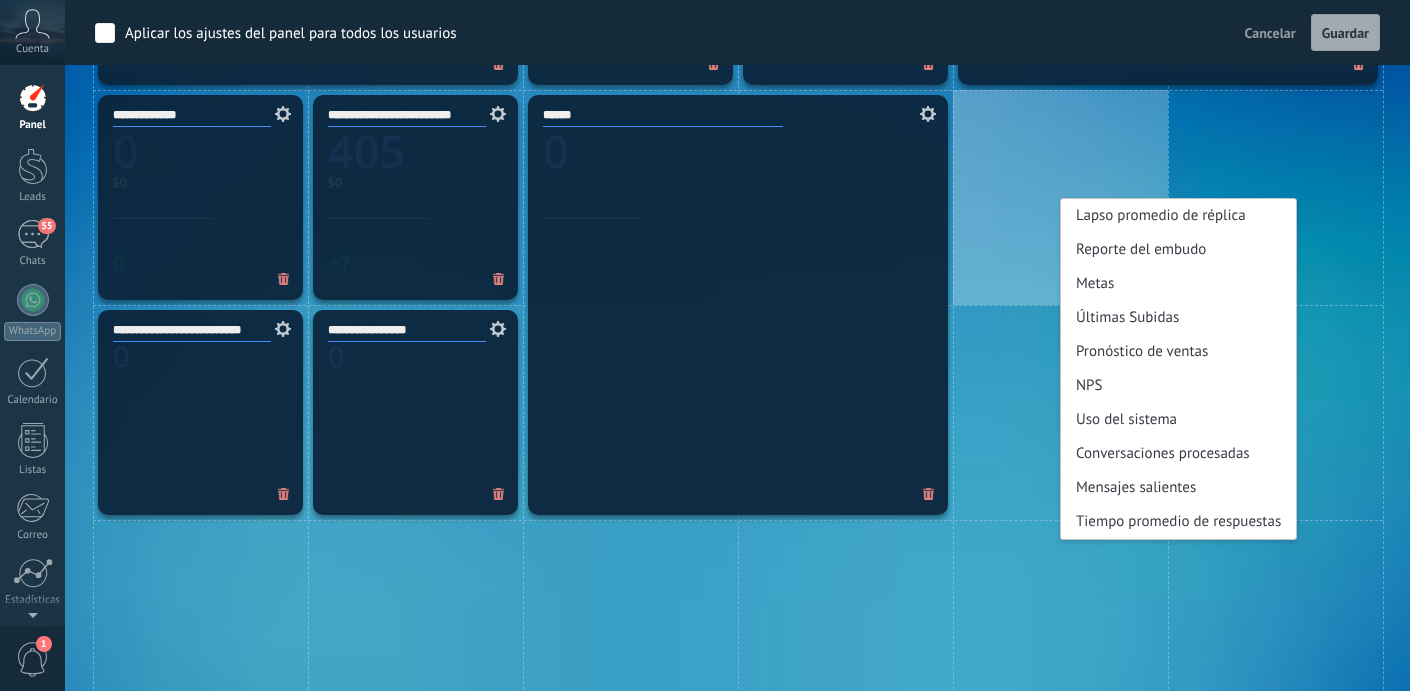 click on "Lapso promedio de réplica Reporte del embudo Metas Últimas Subidas Pronóstico de ventas NPS Uso del sistema Conversaciones procesadas Mensajes salientes Tiempo promedio de respuestas" at bounding box center [1060, 197] 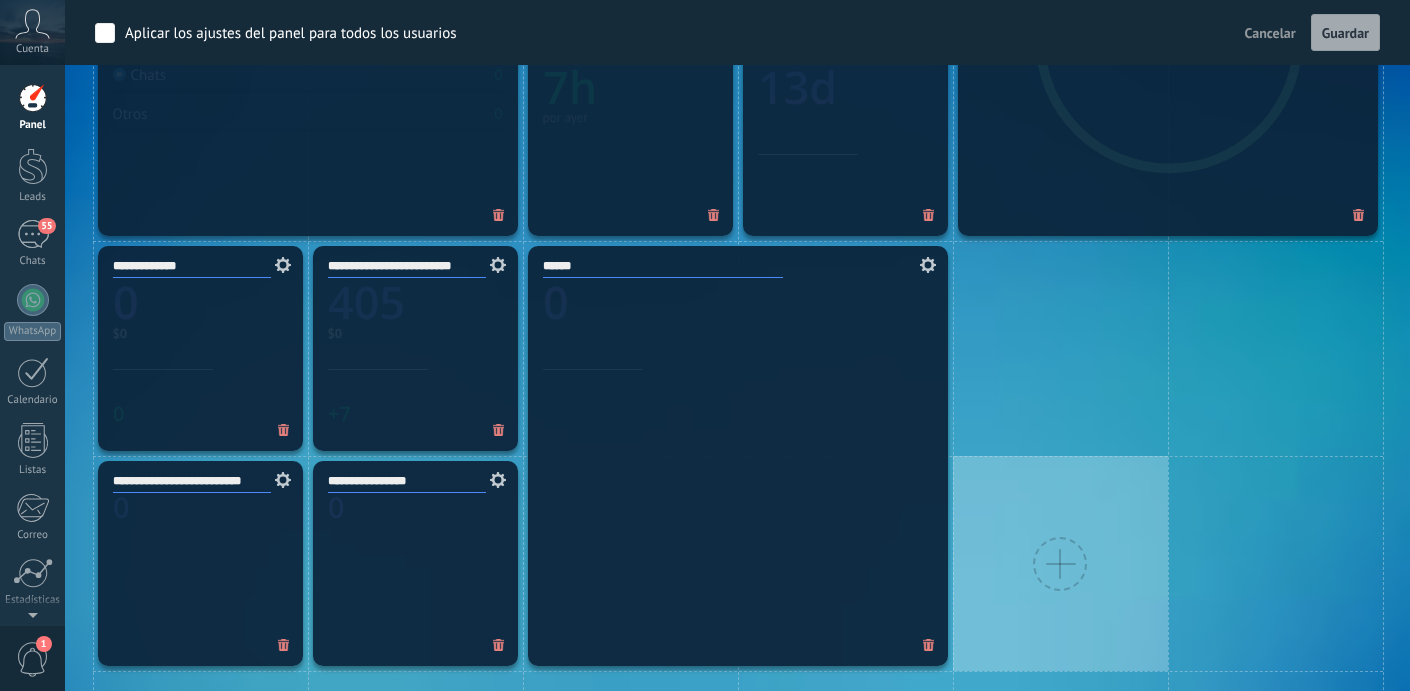scroll, scrollTop: 746, scrollLeft: 0, axis: vertical 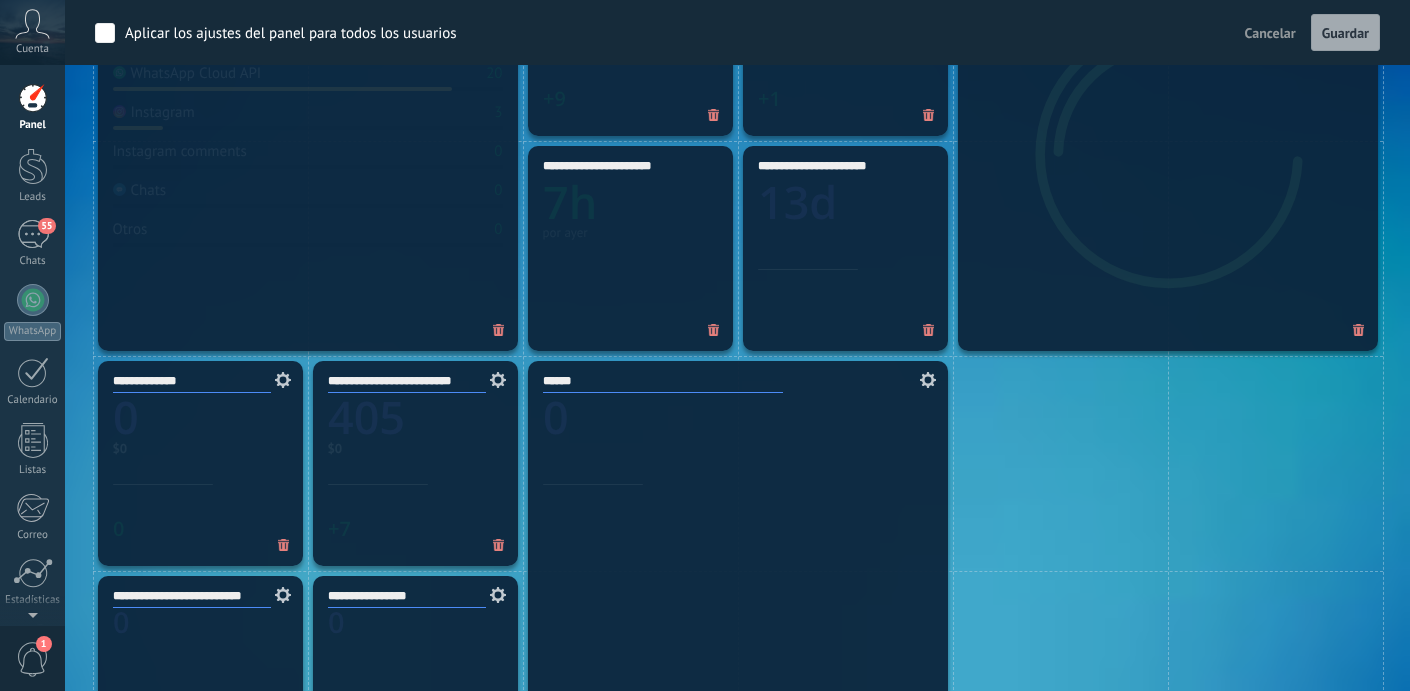 click on "**********" at bounding box center [415, 463] 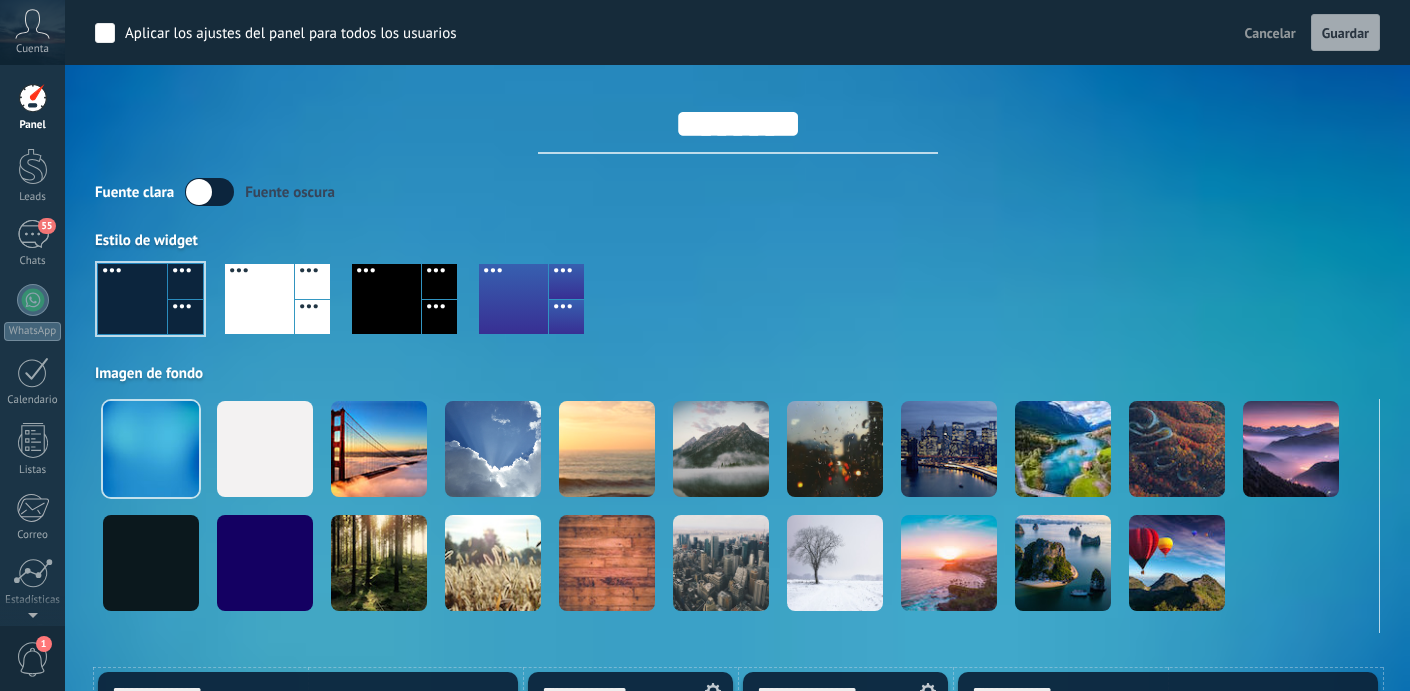 scroll, scrollTop: 0, scrollLeft: 0, axis: both 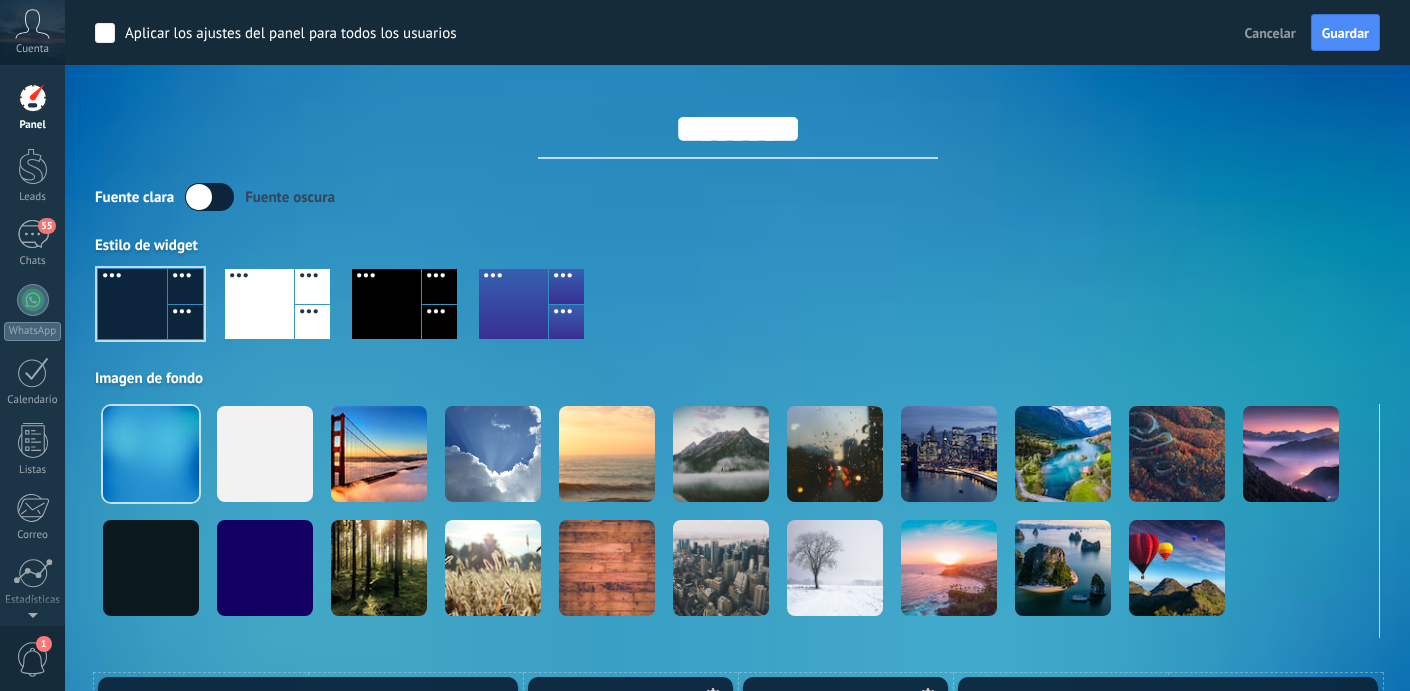 click on "Aplicar los ajustes del panel para todos los usuarios" at bounding box center (276, 33) 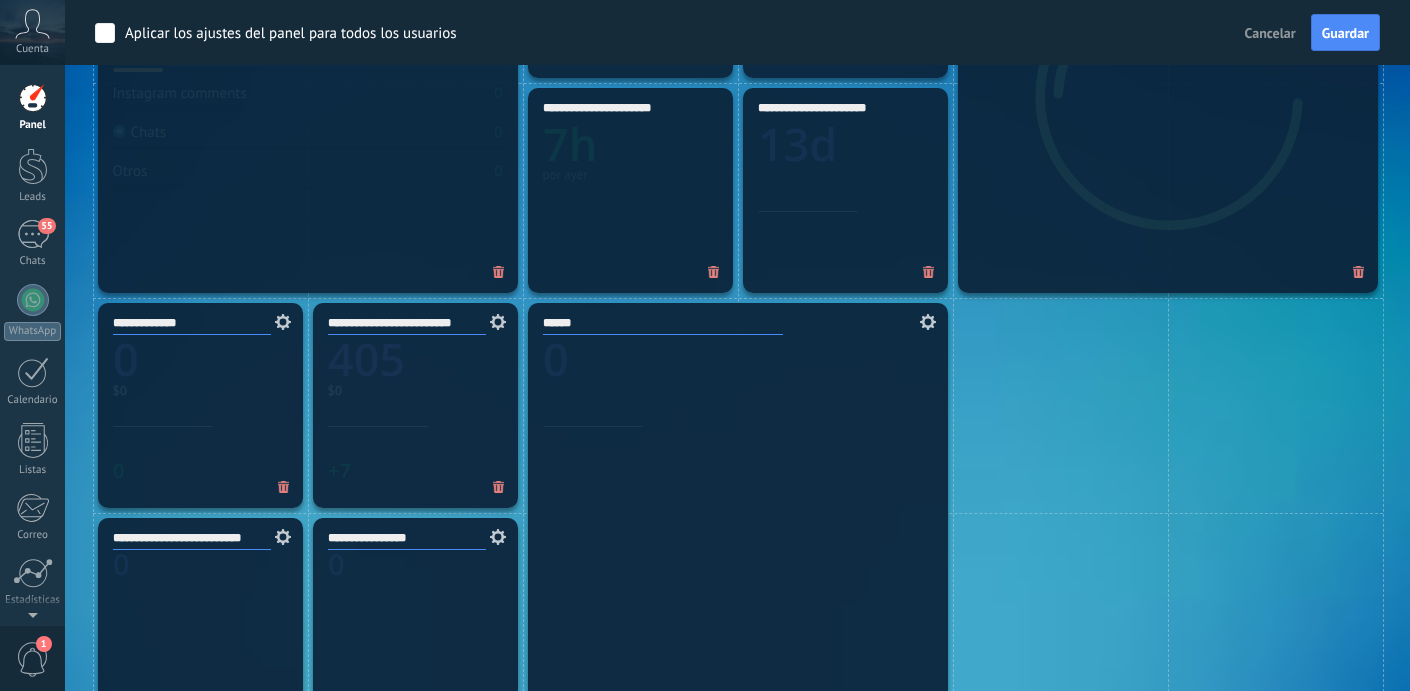 scroll, scrollTop: 484, scrollLeft: 0, axis: vertical 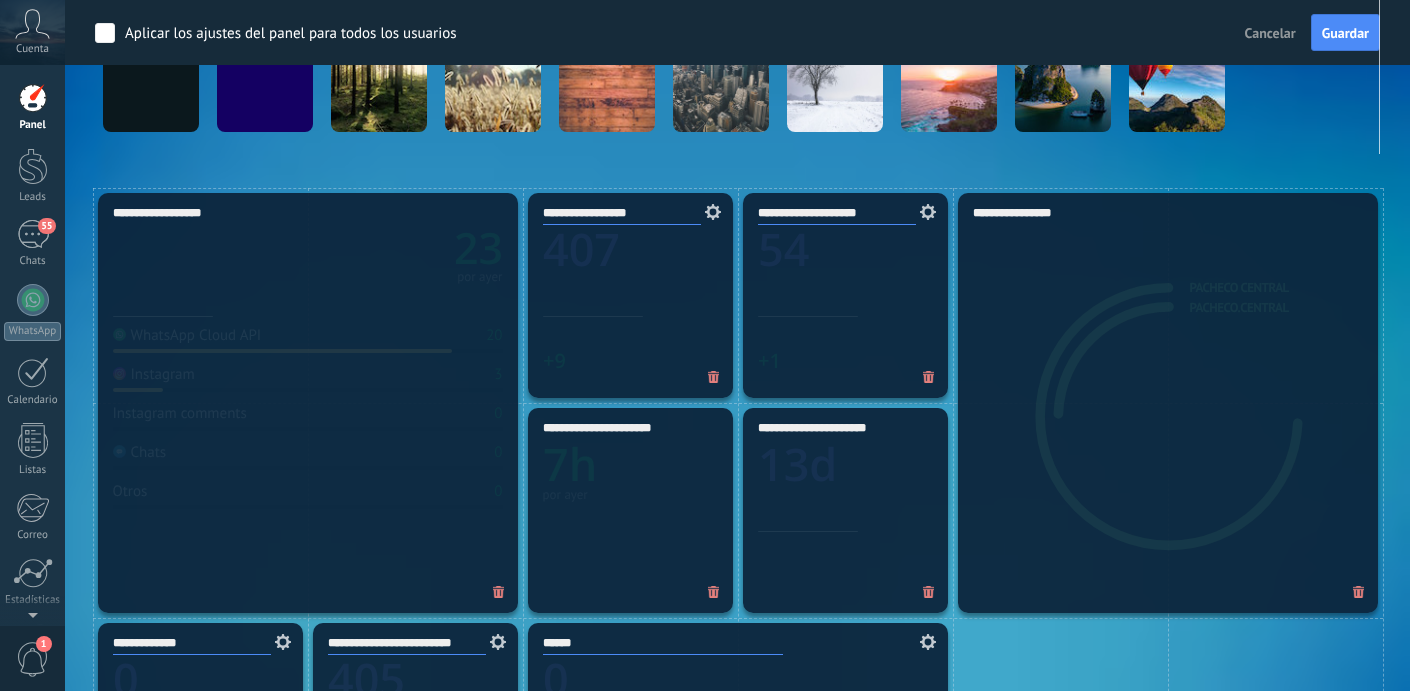 click on "**********" at bounding box center (630, 295) 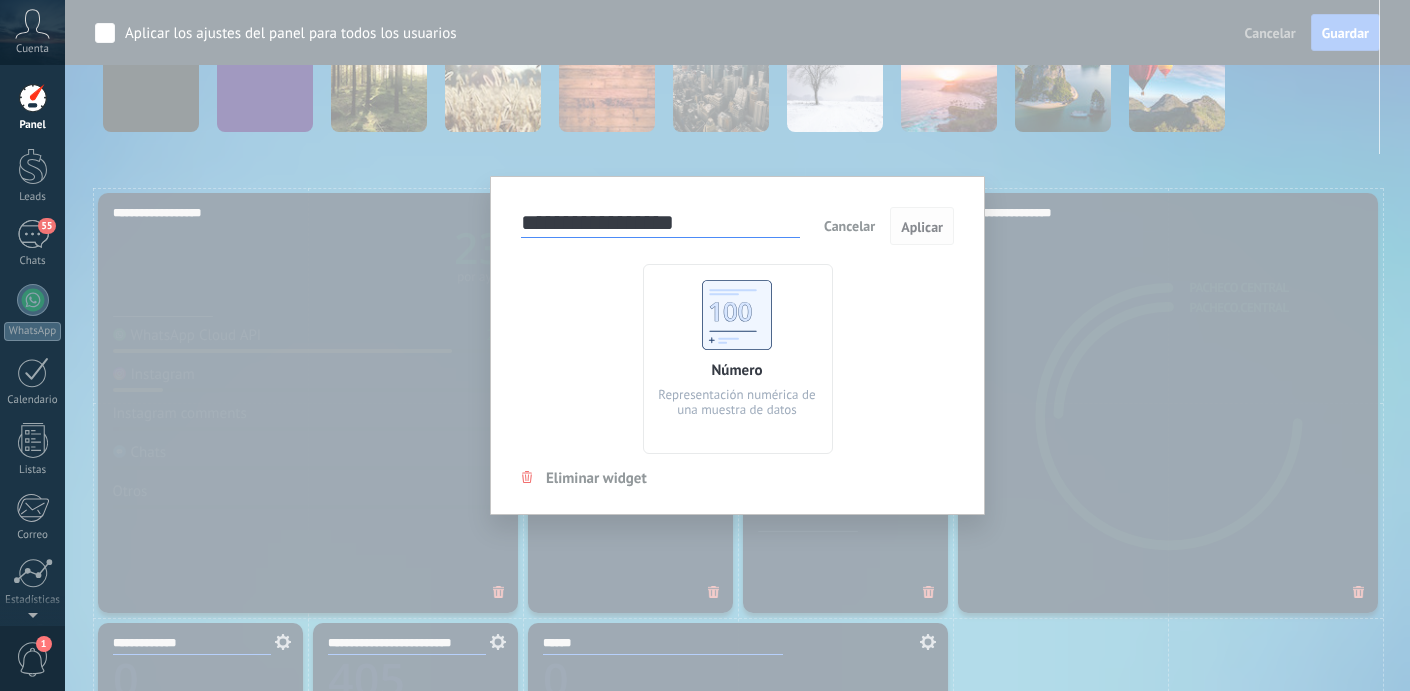 click on "Aplicar" at bounding box center (922, 227) 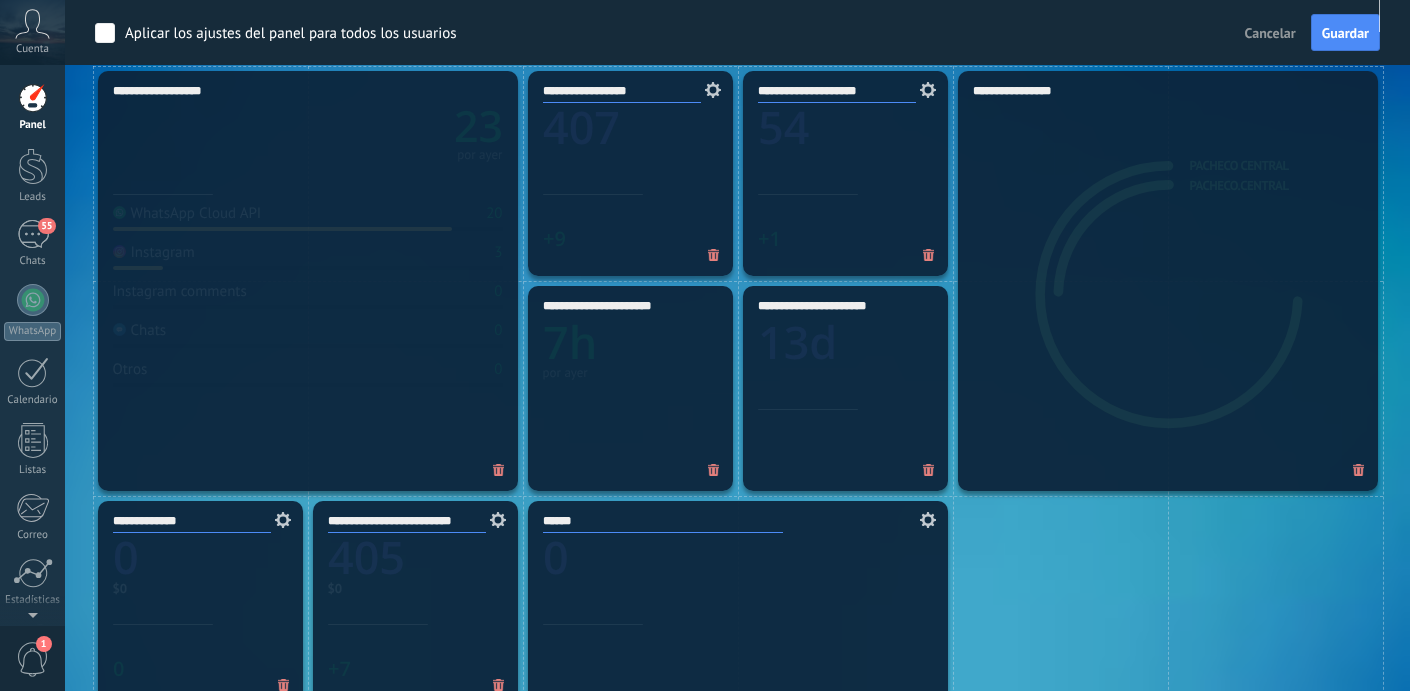 scroll, scrollTop: 608, scrollLeft: 0, axis: vertical 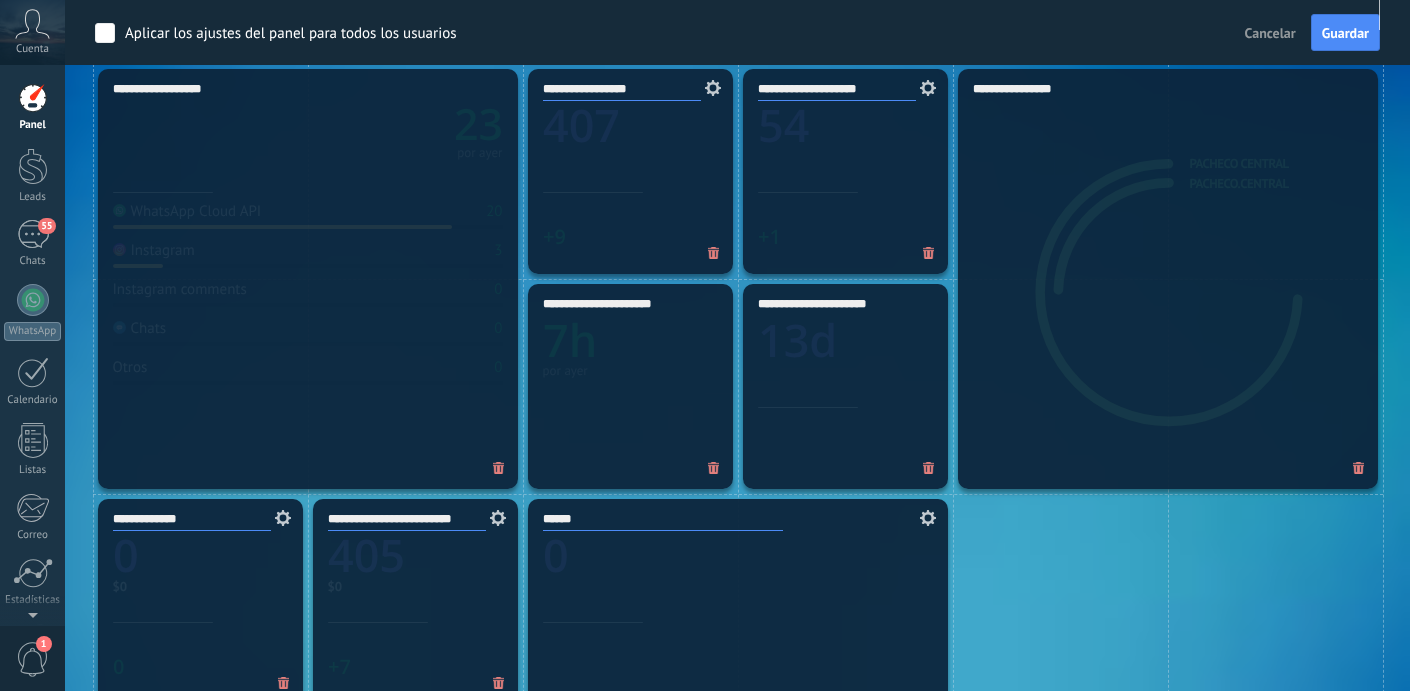 click at bounding box center (33, 98) 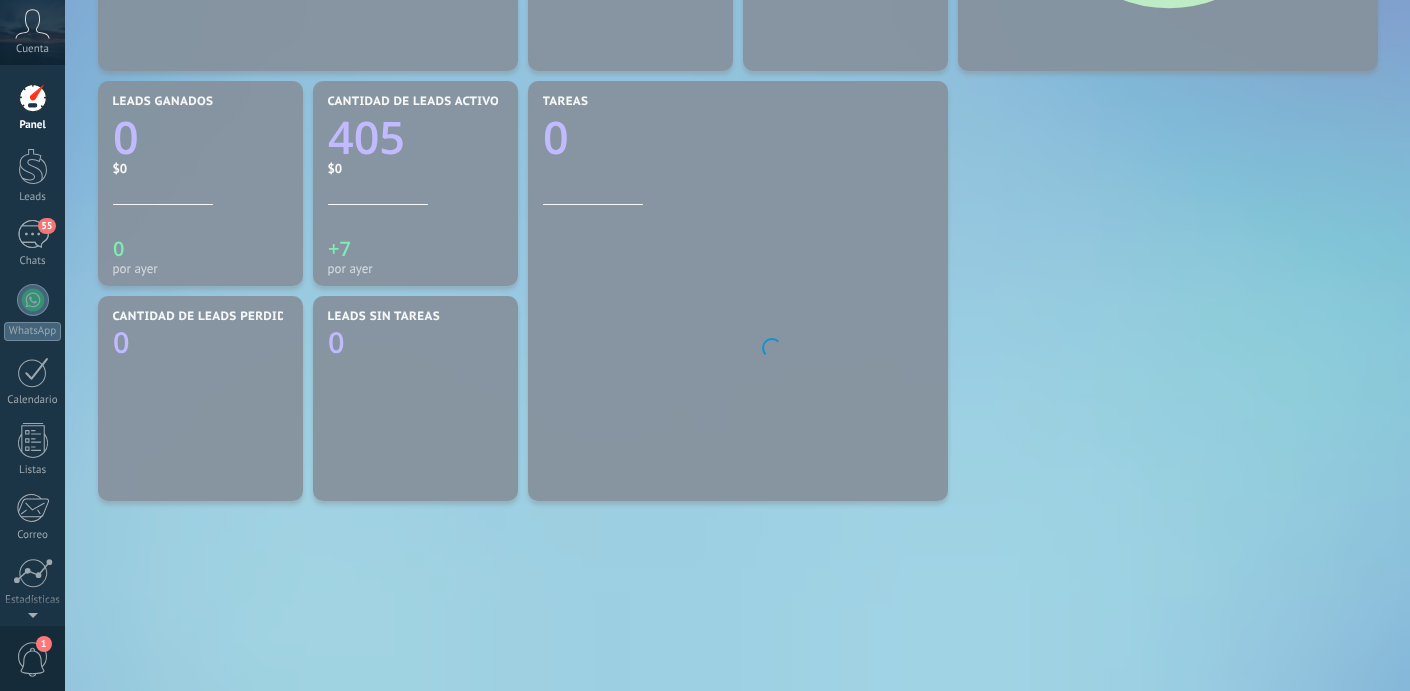 scroll, scrollTop: 0, scrollLeft: 0, axis: both 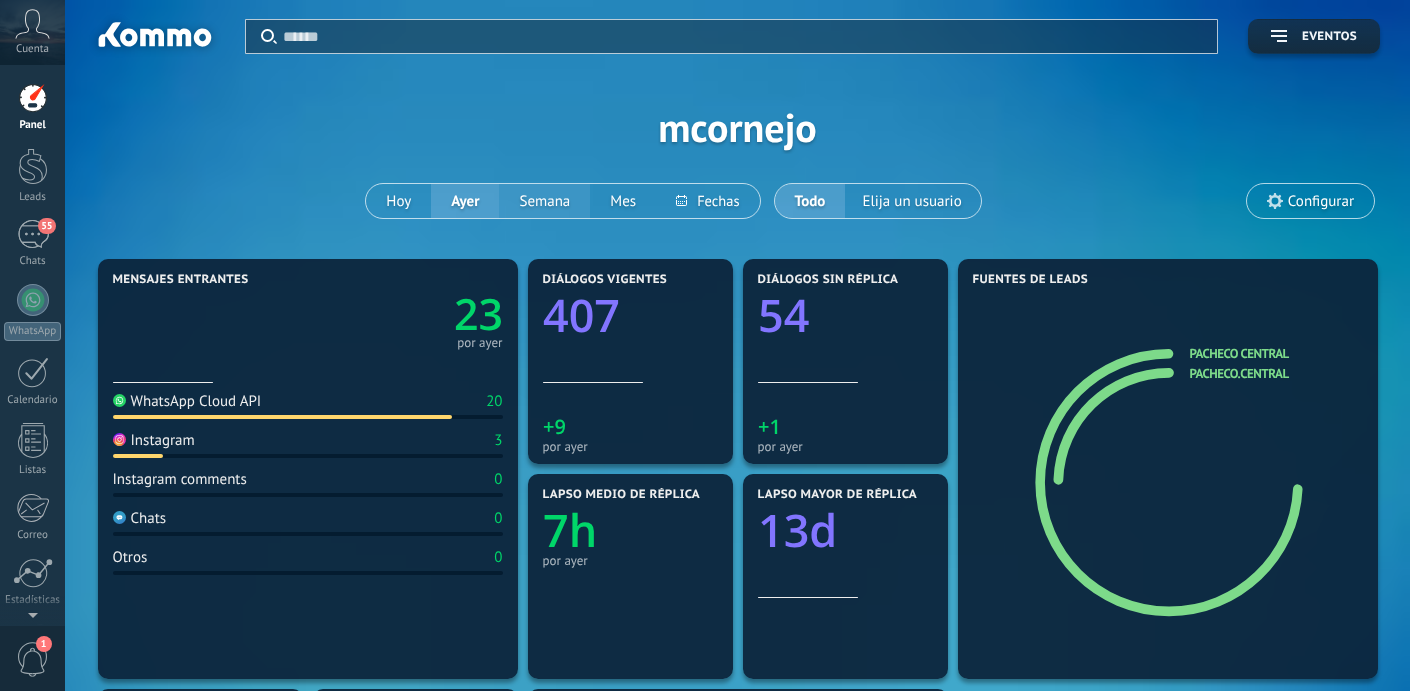 click on "Semana" at bounding box center (544, 201) 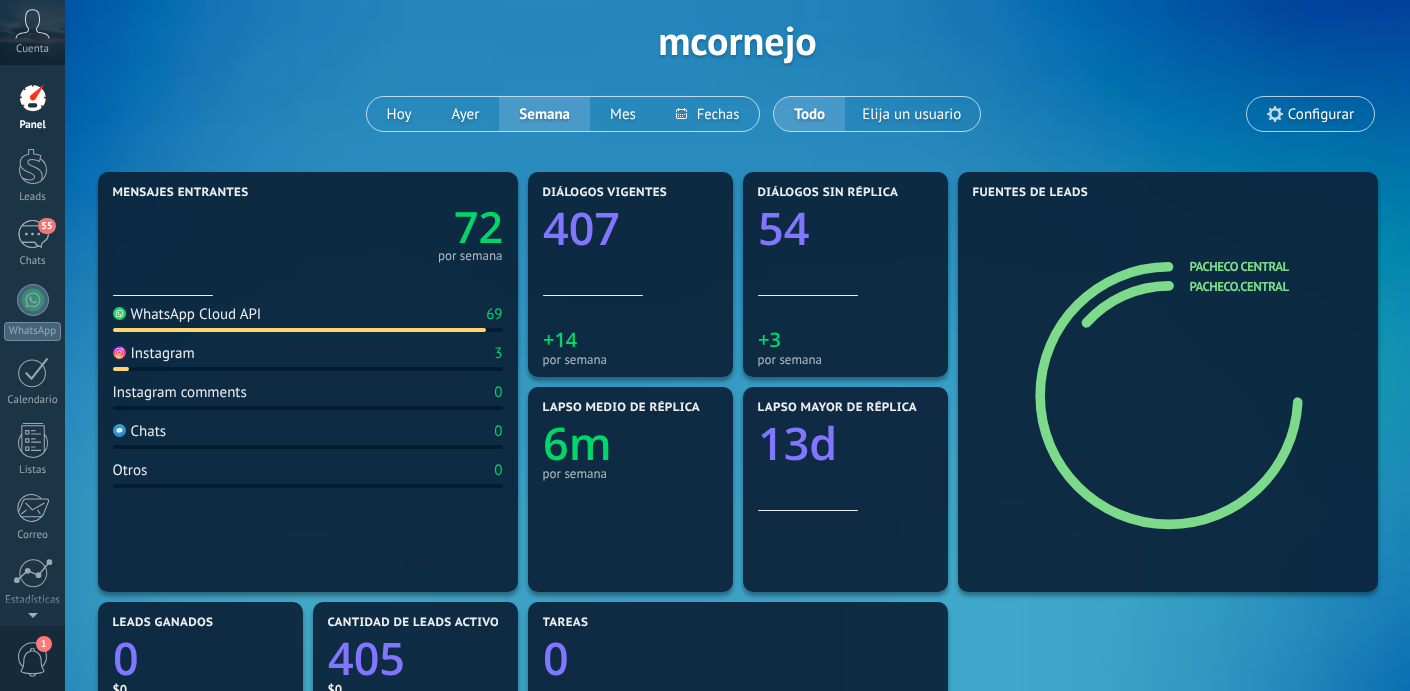 scroll, scrollTop: 100, scrollLeft: 0, axis: vertical 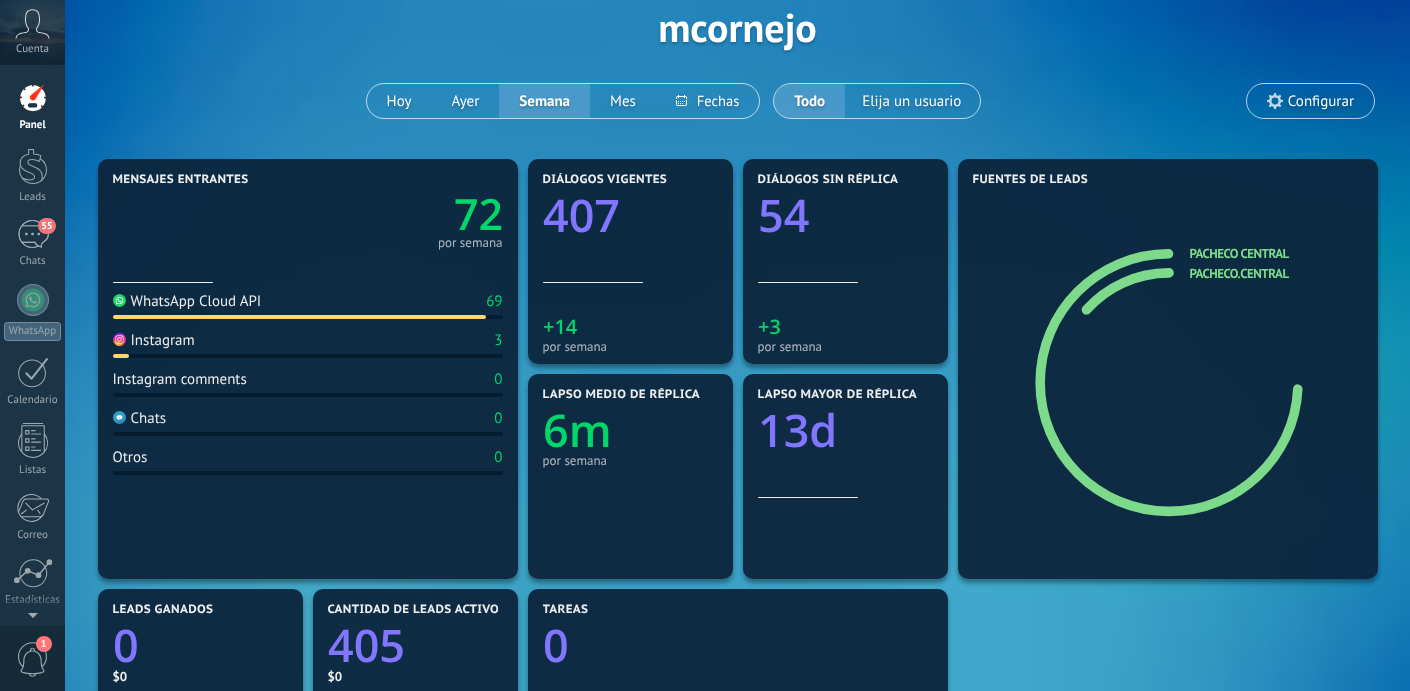 click on "Configurar" at bounding box center (1321, 101) 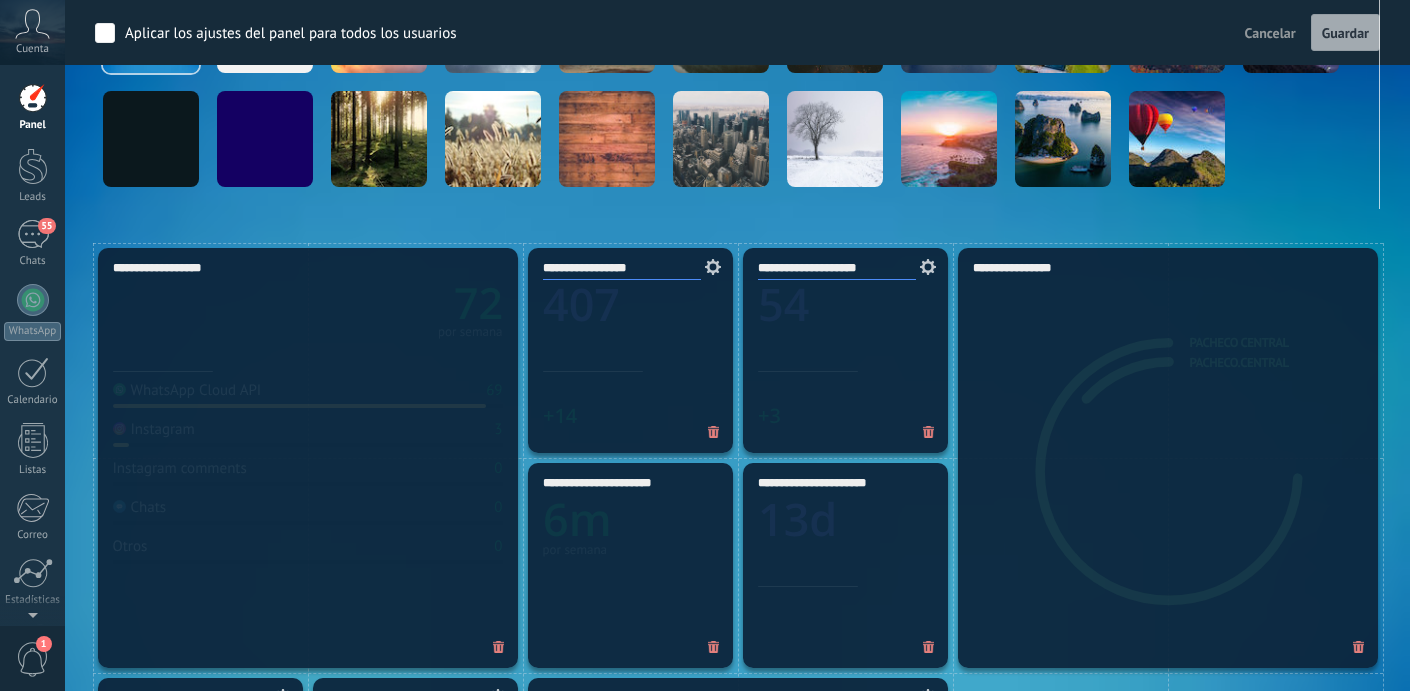 scroll, scrollTop: 724, scrollLeft: 0, axis: vertical 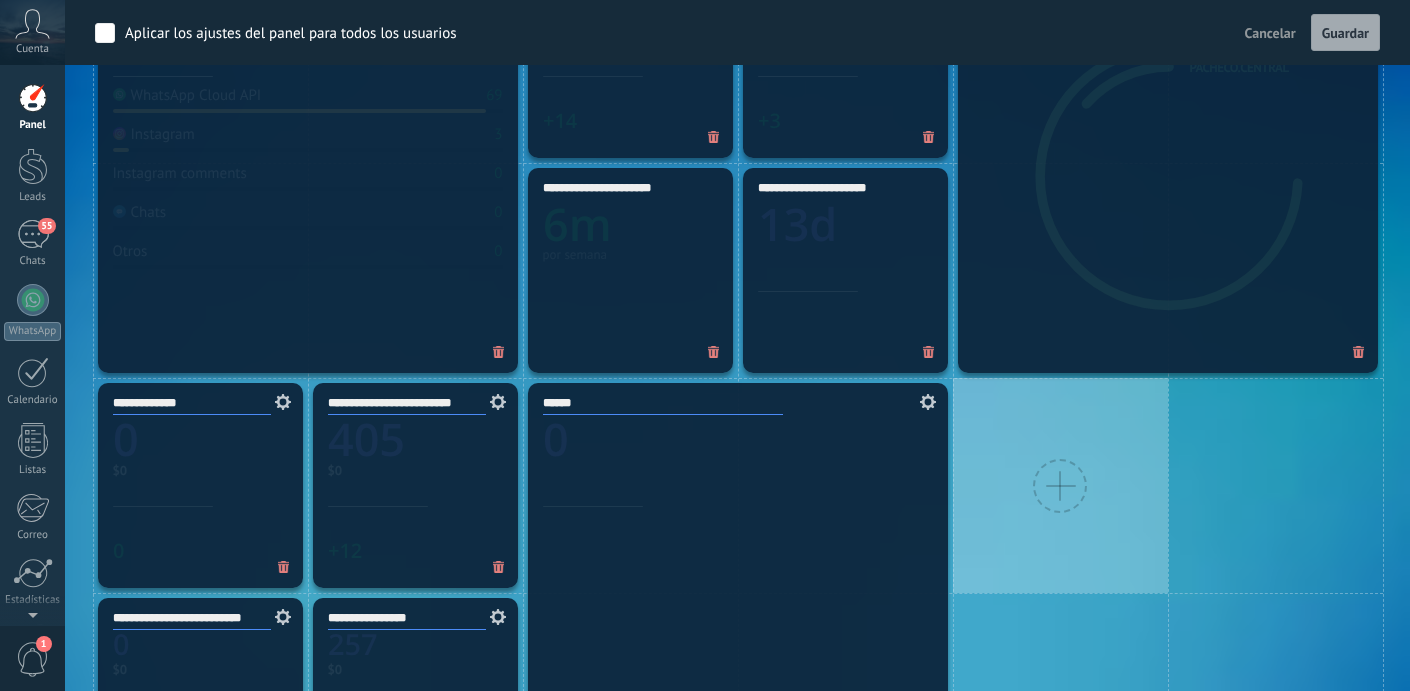click at bounding box center (1060, 486) 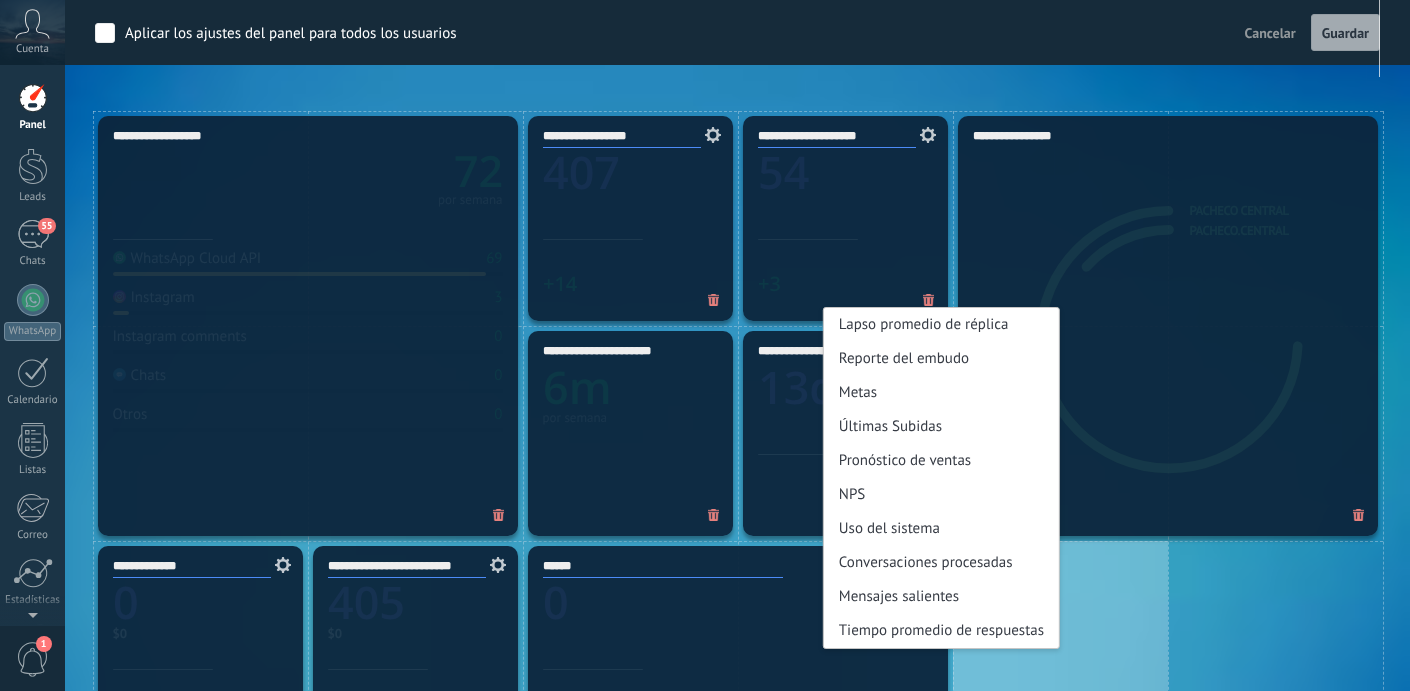 scroll, scrollTop: 558, scrollLeft: 0, axis: vertical 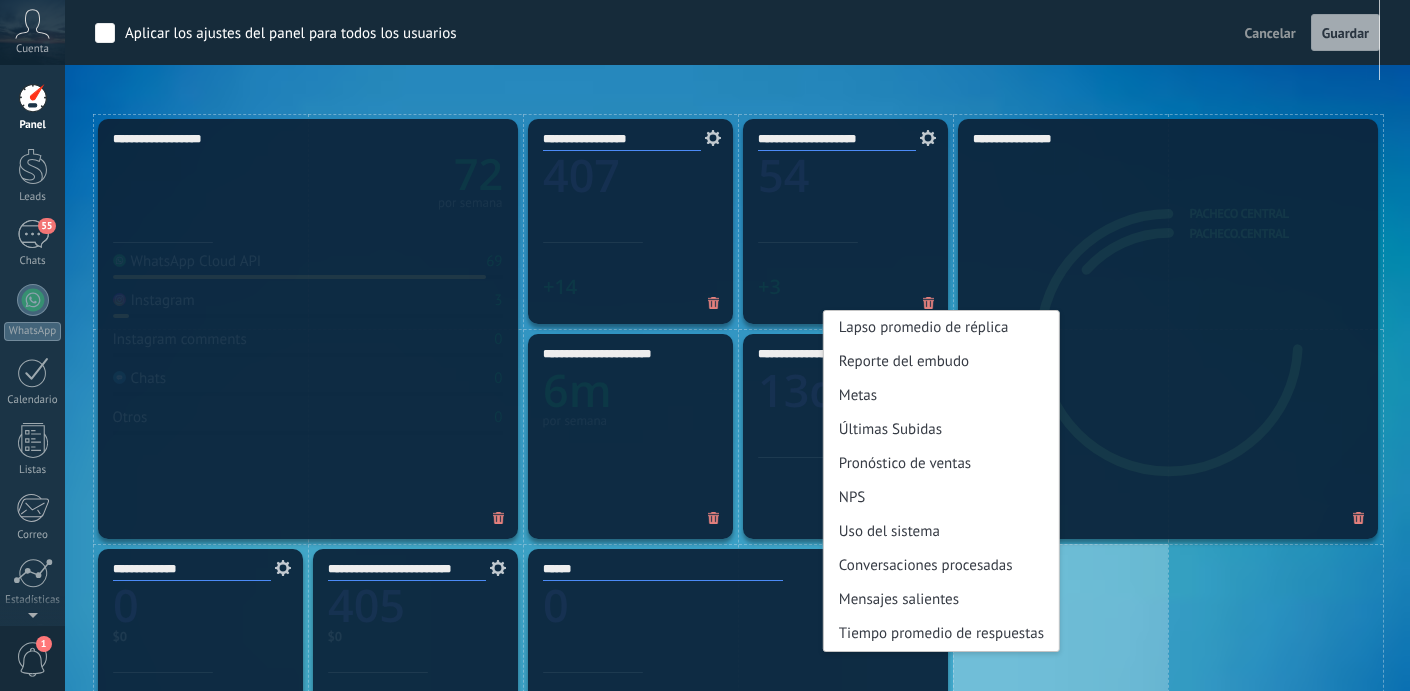 click on "**********" at bounding box center [308, 329] 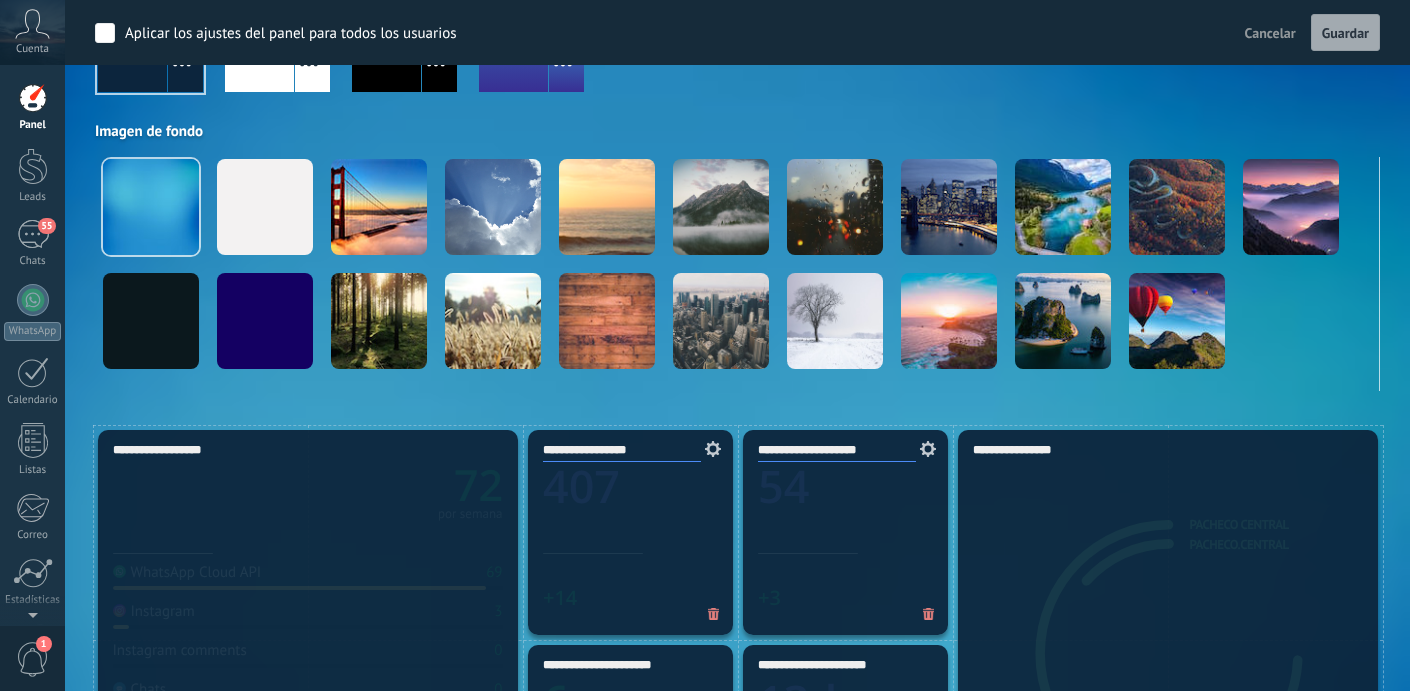 scroll, scrollTop: 0, scrollLeft: 0, axis: both 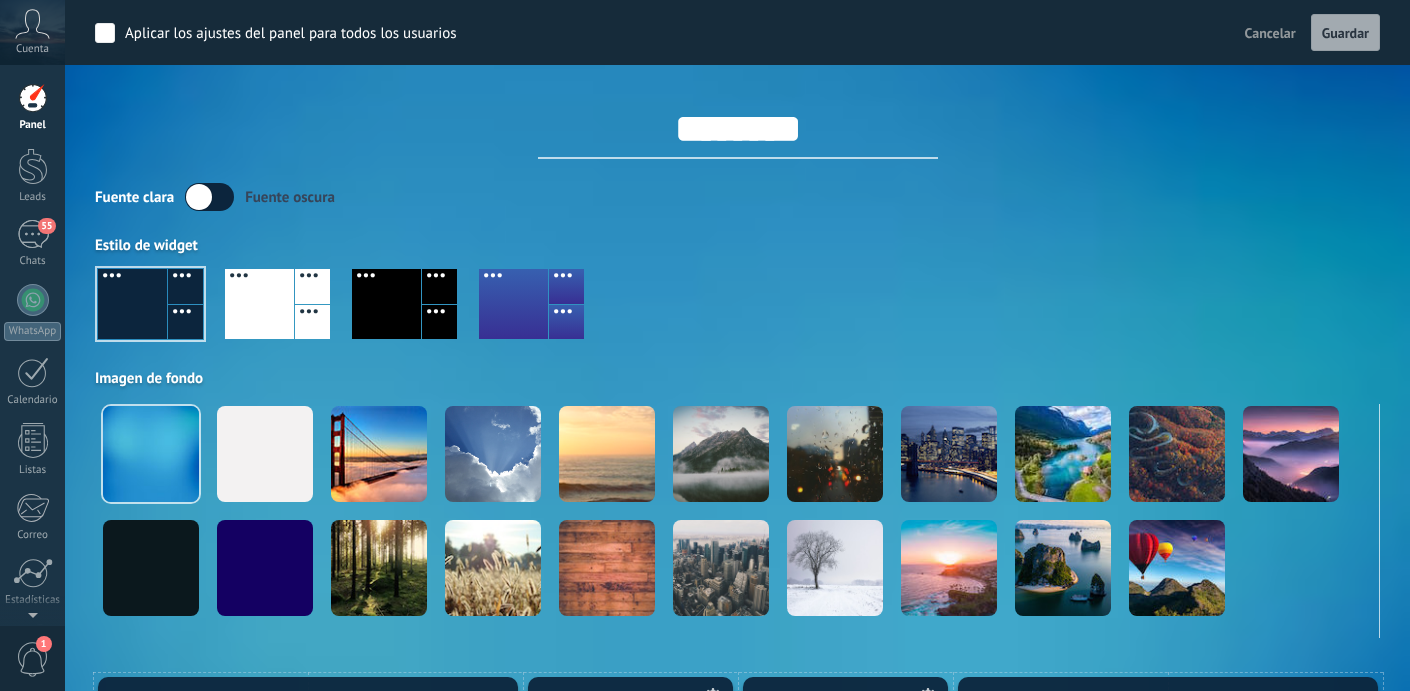 click on "Fuente clara Fuente oscura Estilo de widget Imagen de fondo" at bounding box center (737, 410) 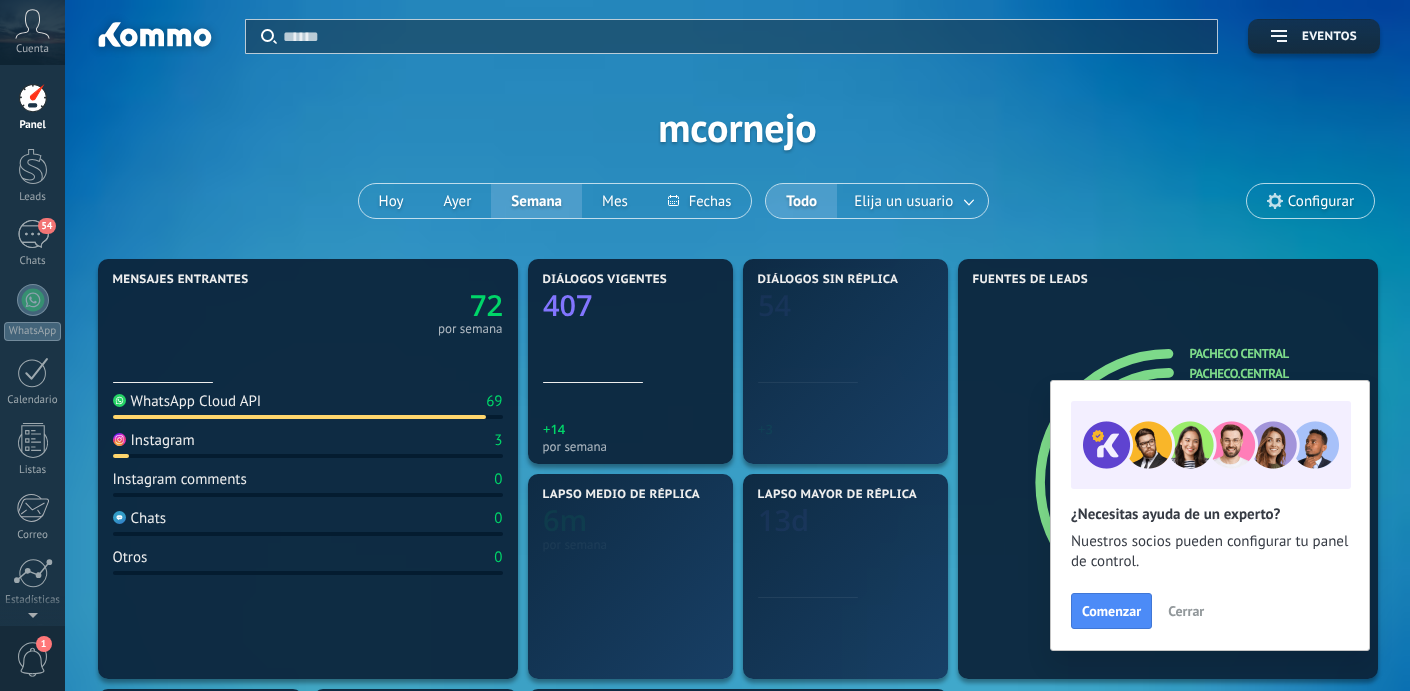 scroll, scrollTop: 0, scrollLeft: 0, axis: both 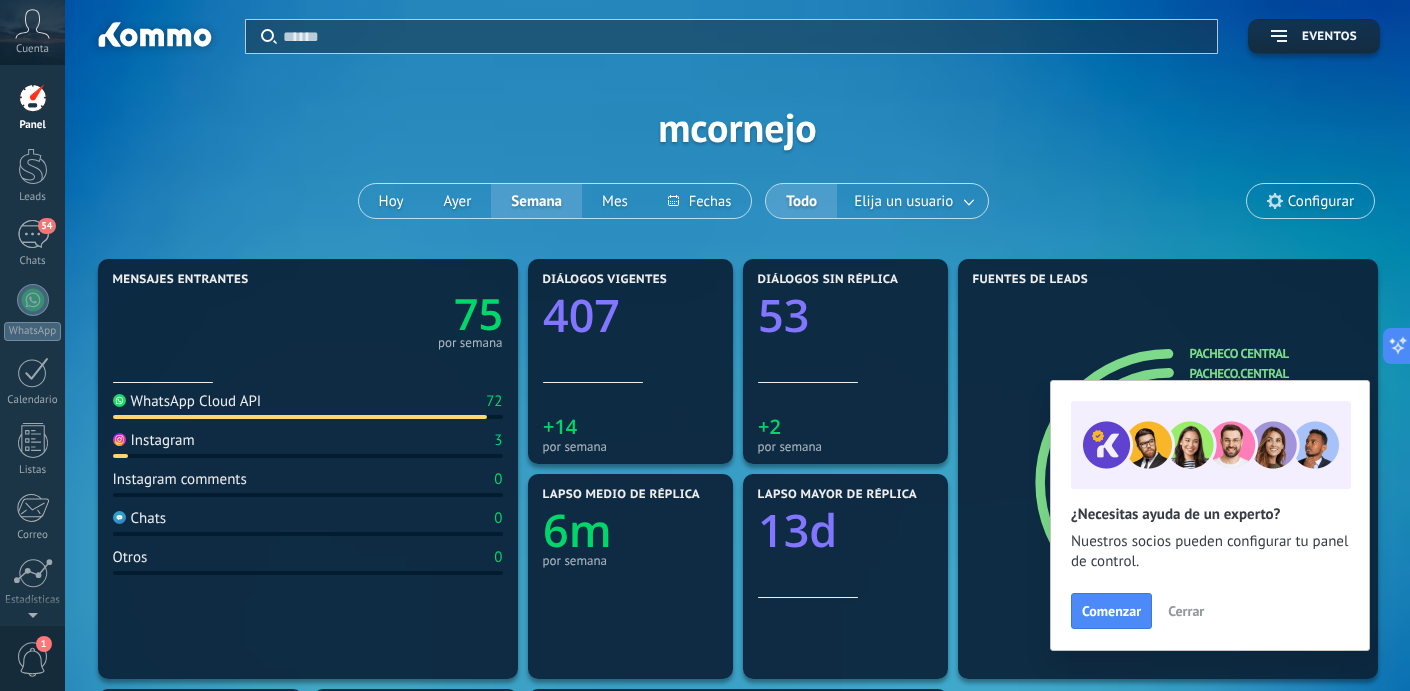 click on "Configurar" at bounding box center [1321, 201] 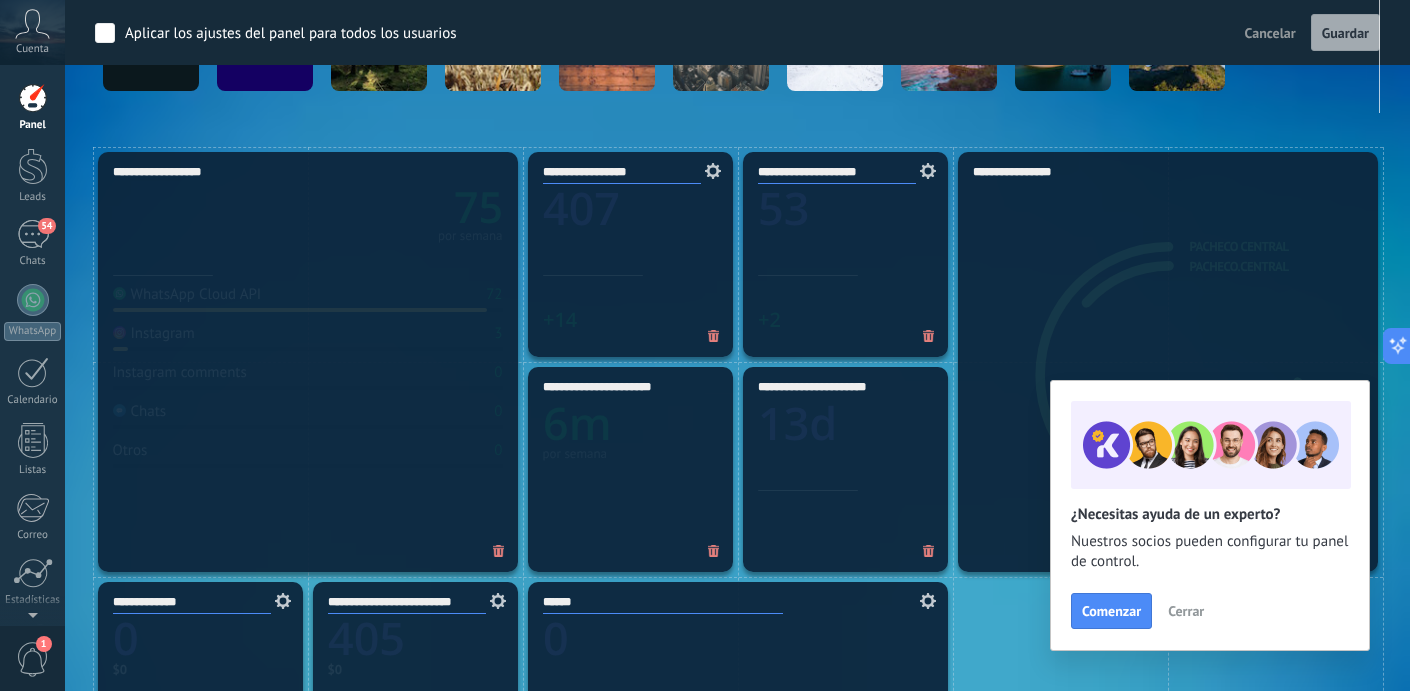 scroll, scrollTop: 539, scrollLeft: 0, axis: vertical 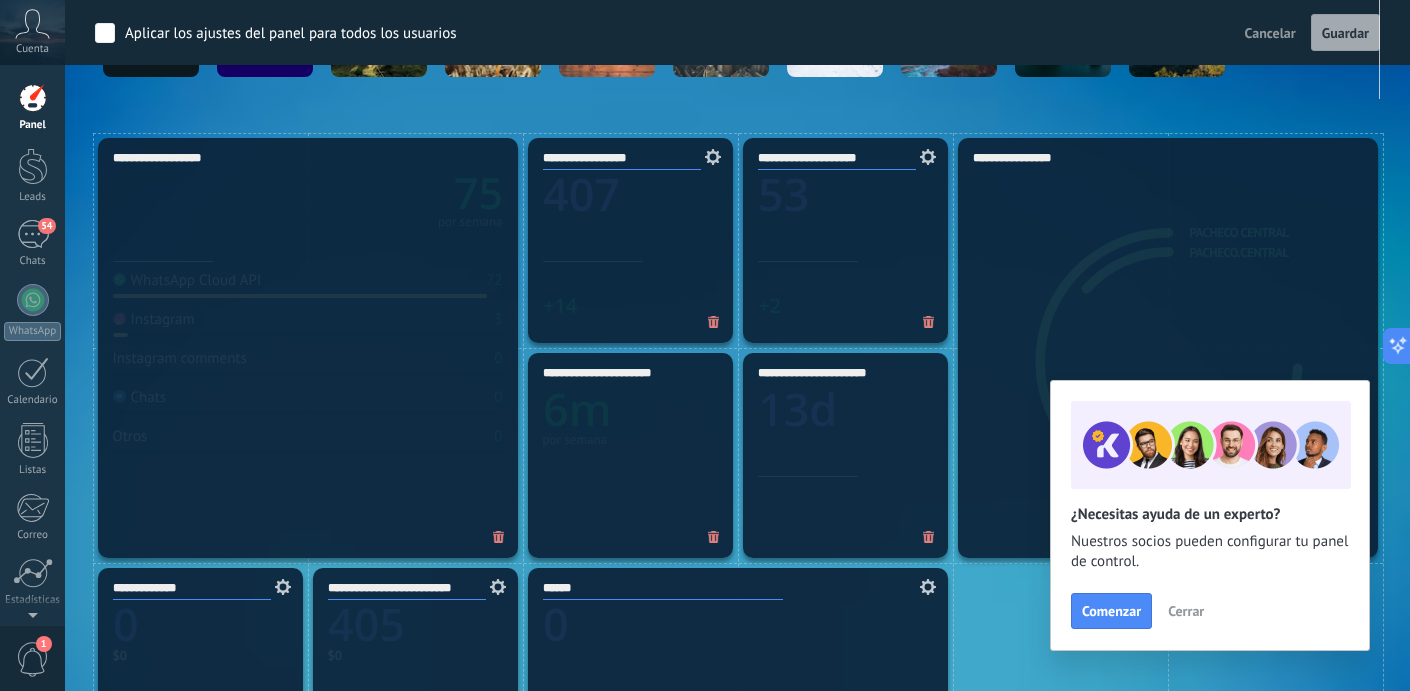 click on "**********" at bounding box center [308, 348] 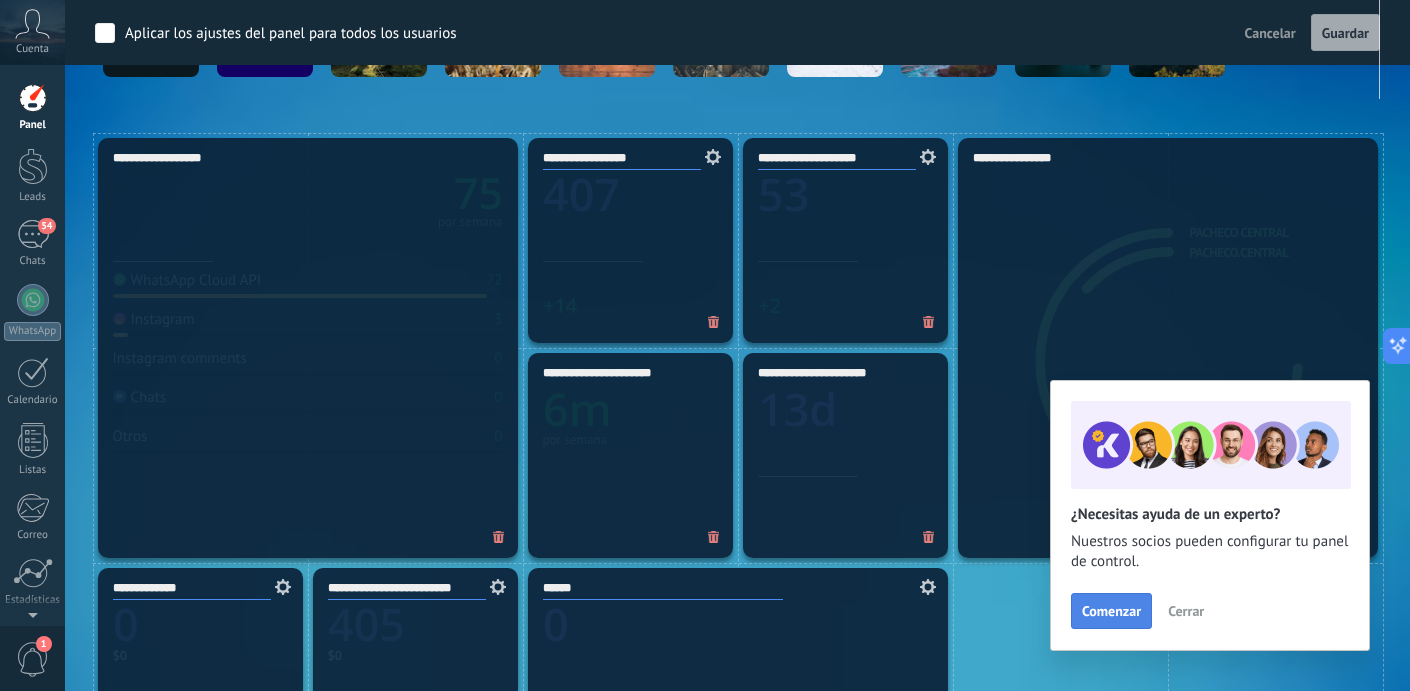 click on "Comenzar" at bounding box center [1111, 611] 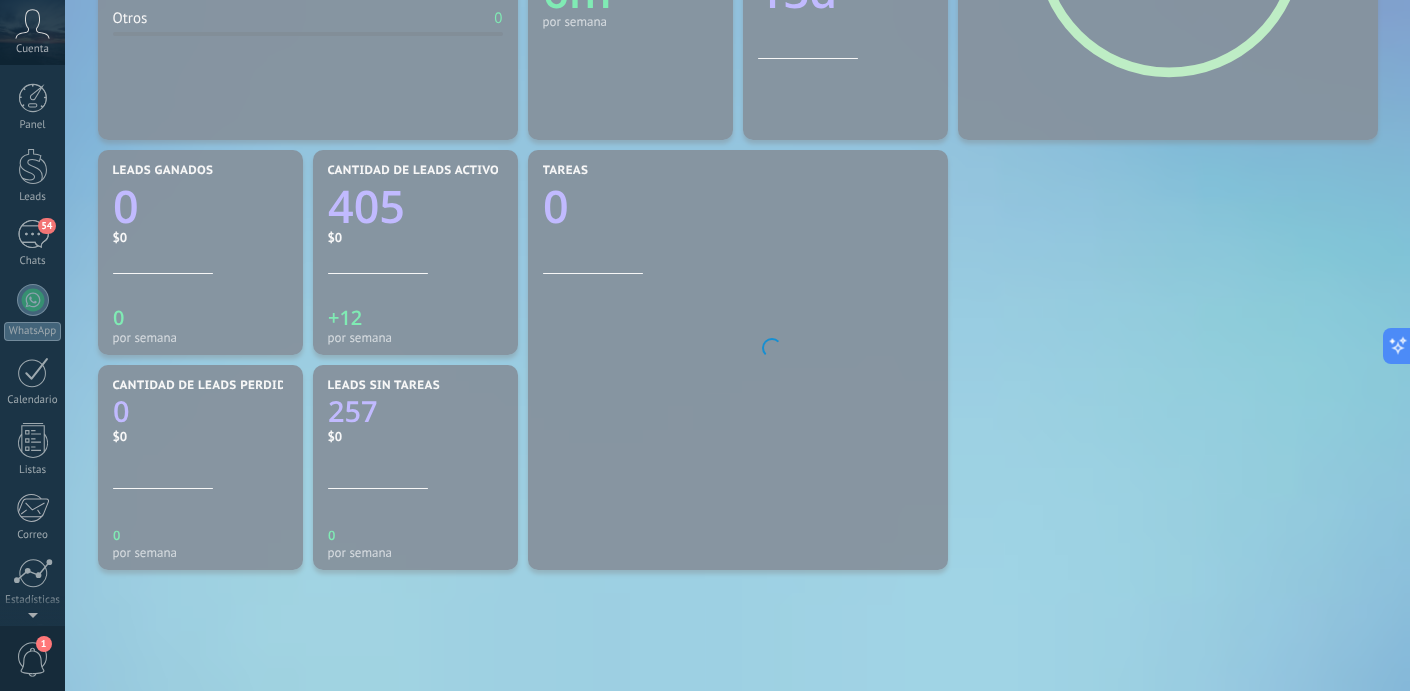 scroll, scrollTop: 141, scrollLeft: 0, axis: vertical 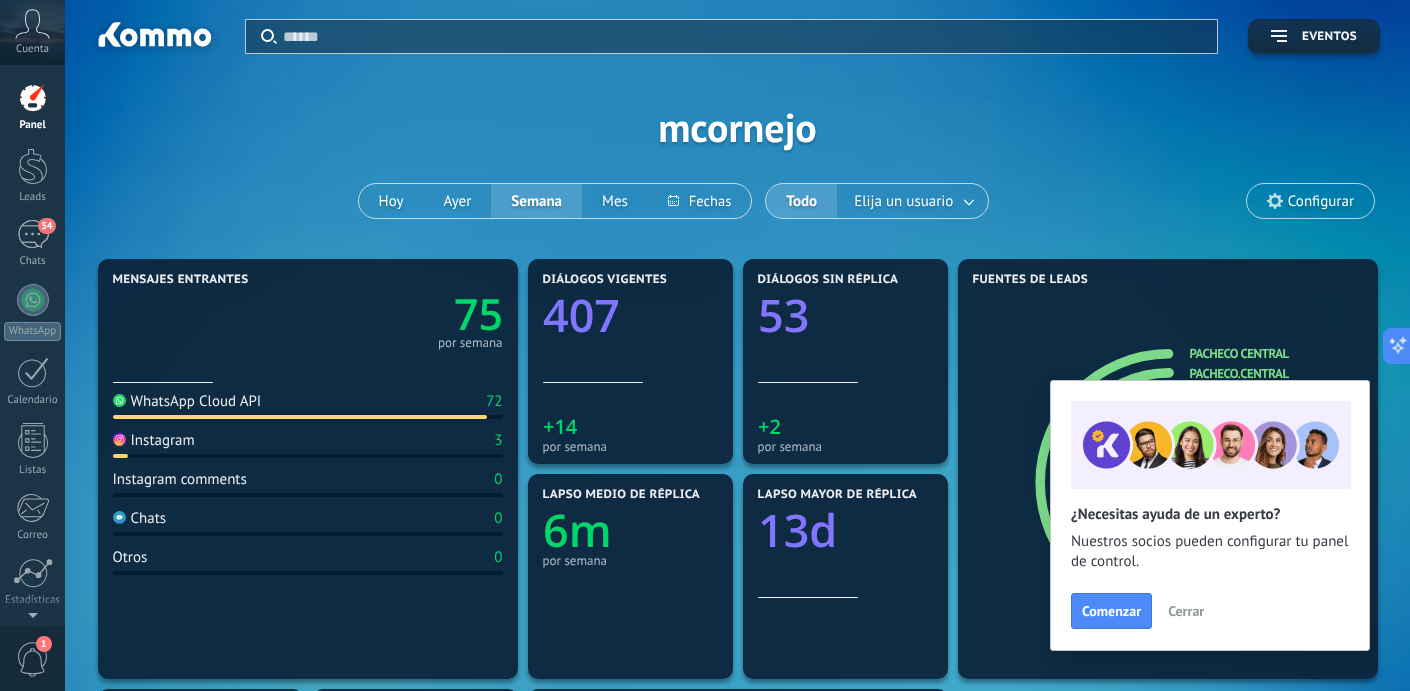 click on "Cerrar" at bounding box center [1186, 611] 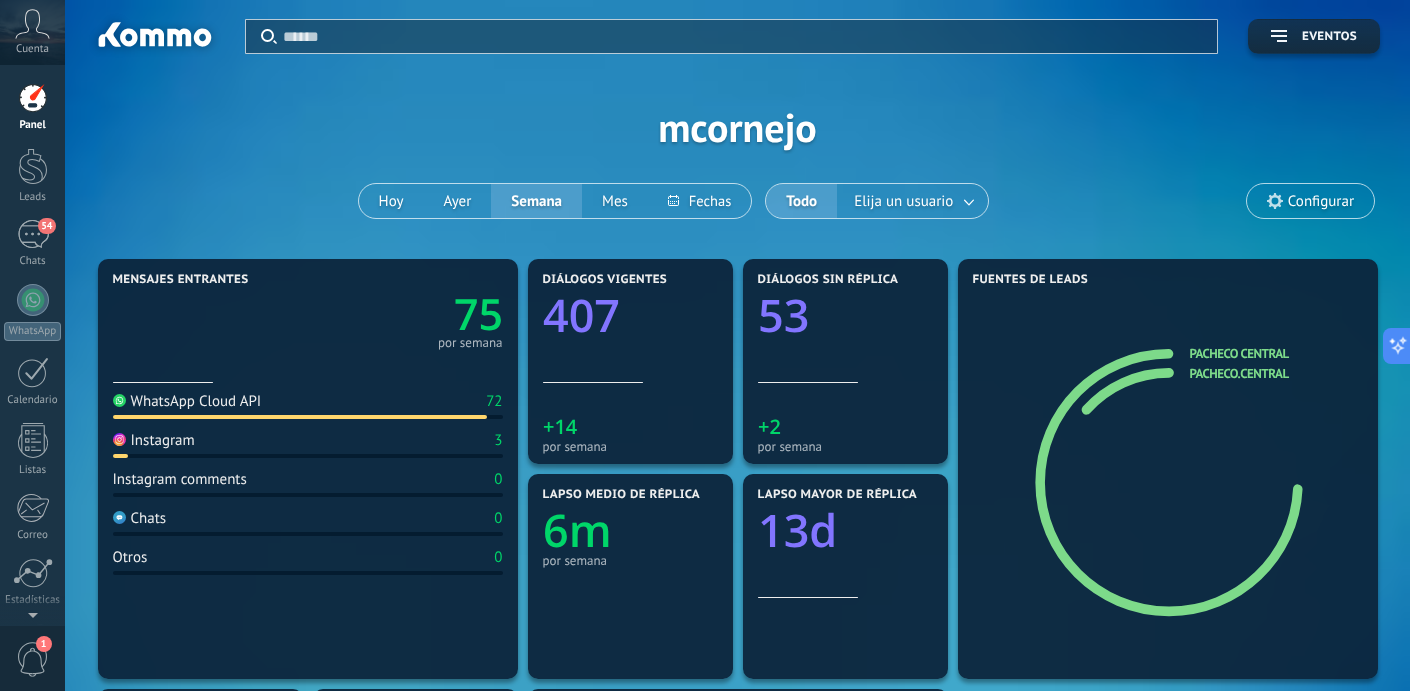 click on "Configurar" at bounding box center (1321, 201) 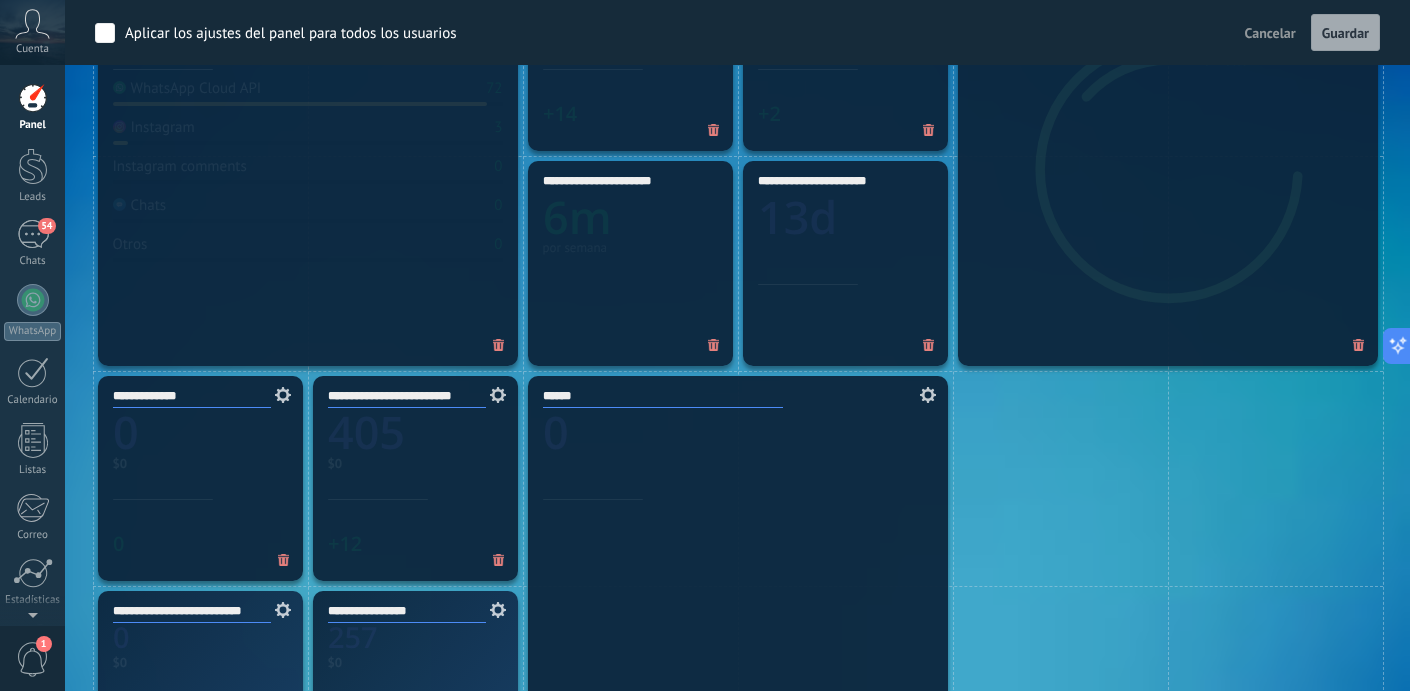 scroll, scrollTop: 870, scrollLeft: 0, axis: vertical 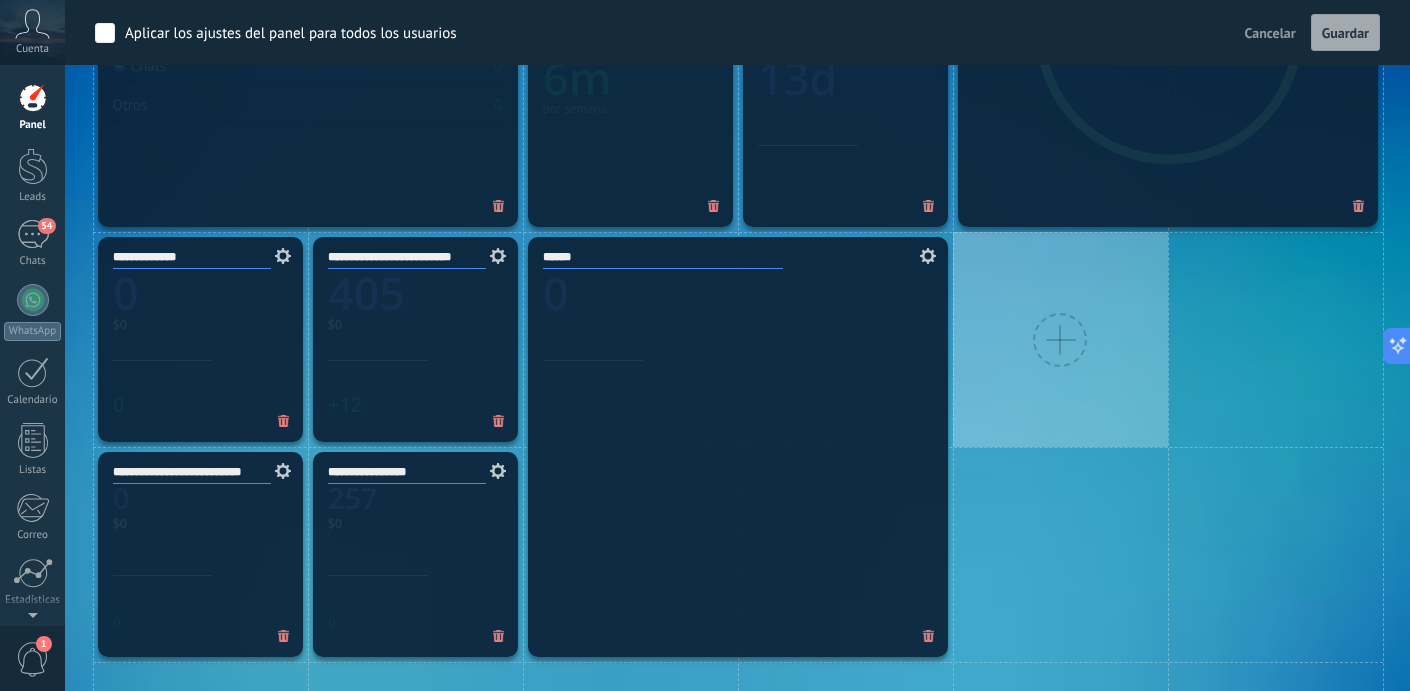 click at bounding box center [1060, 340] 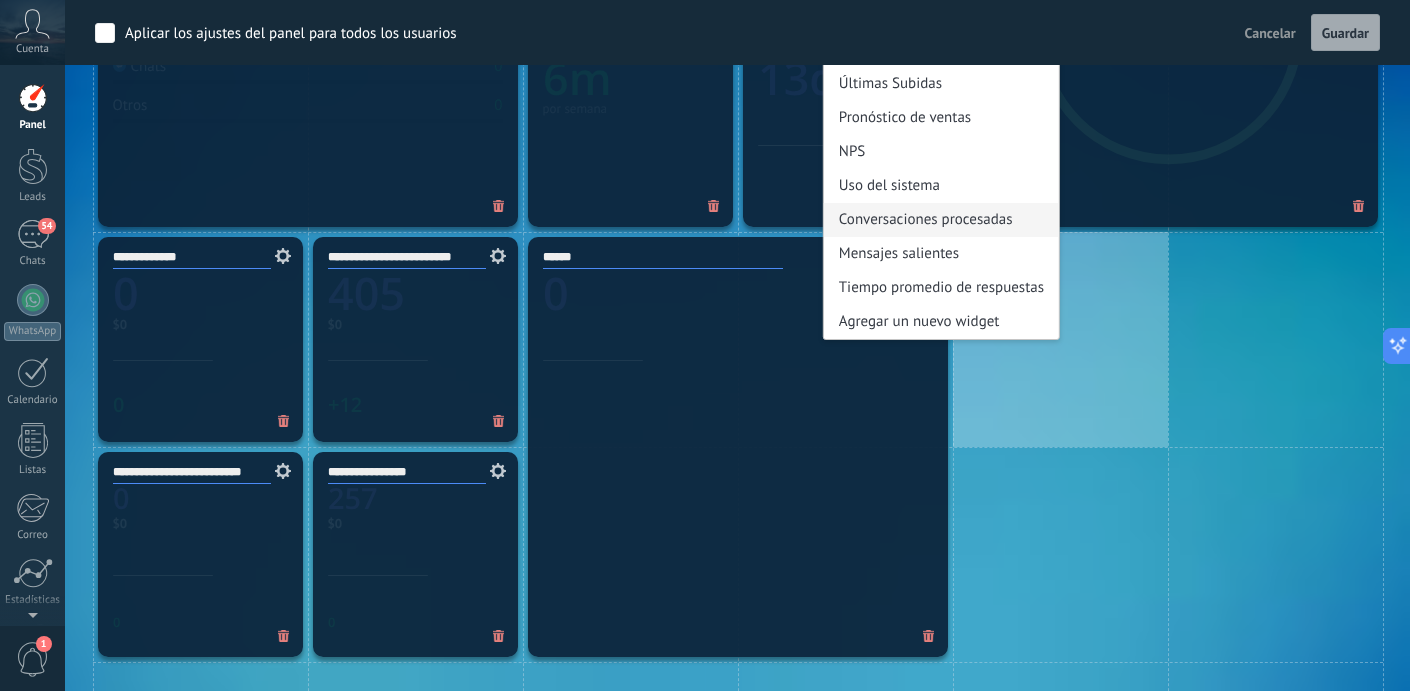 click on "Conversaciones procesadas" at bounding box center [941, 220] 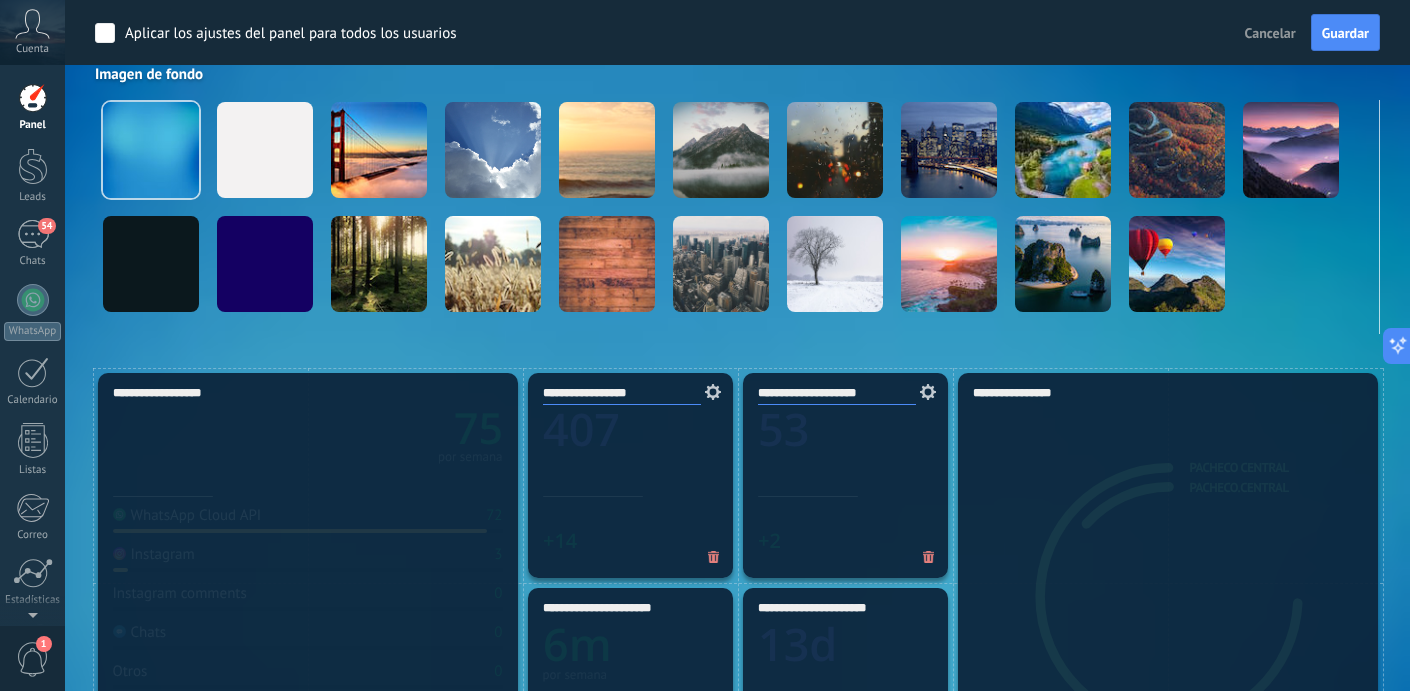 scroll, scrollTop: 298, scrollLeft: 0, axis: vertical 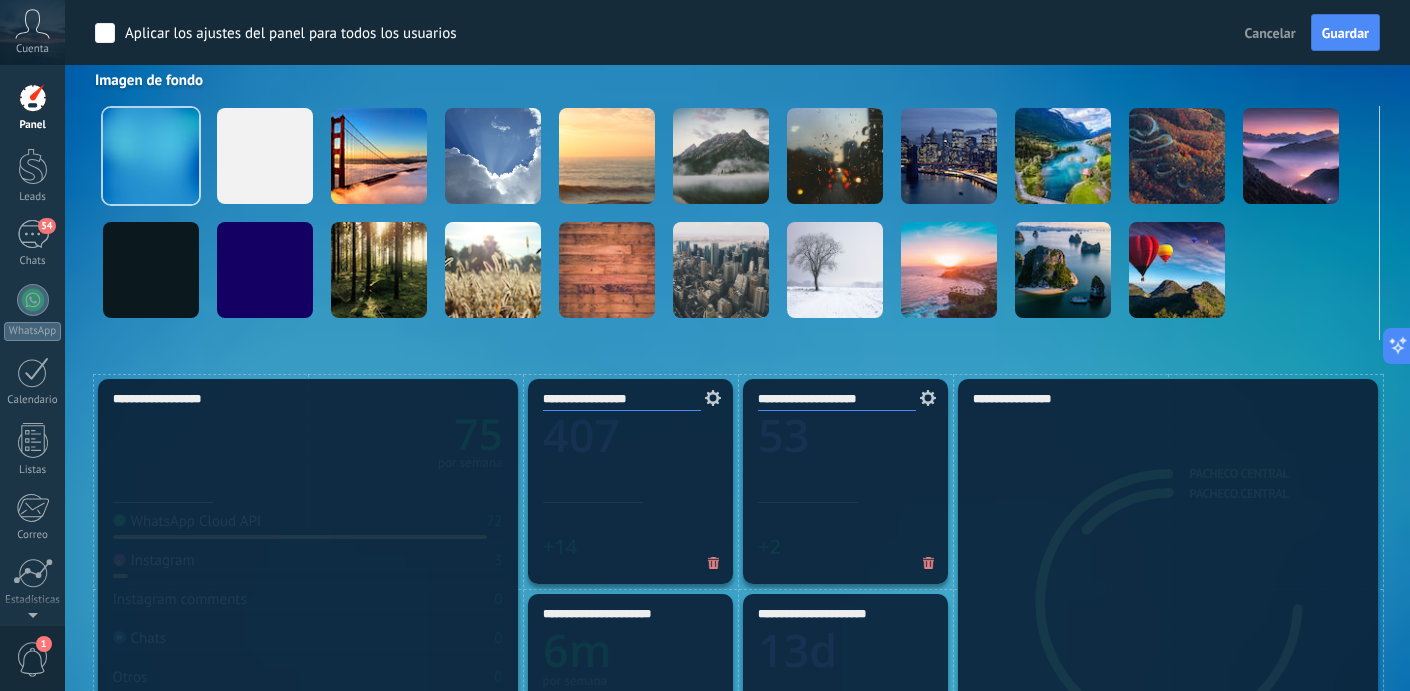 click on "**********" at bounding box center (308, 589) 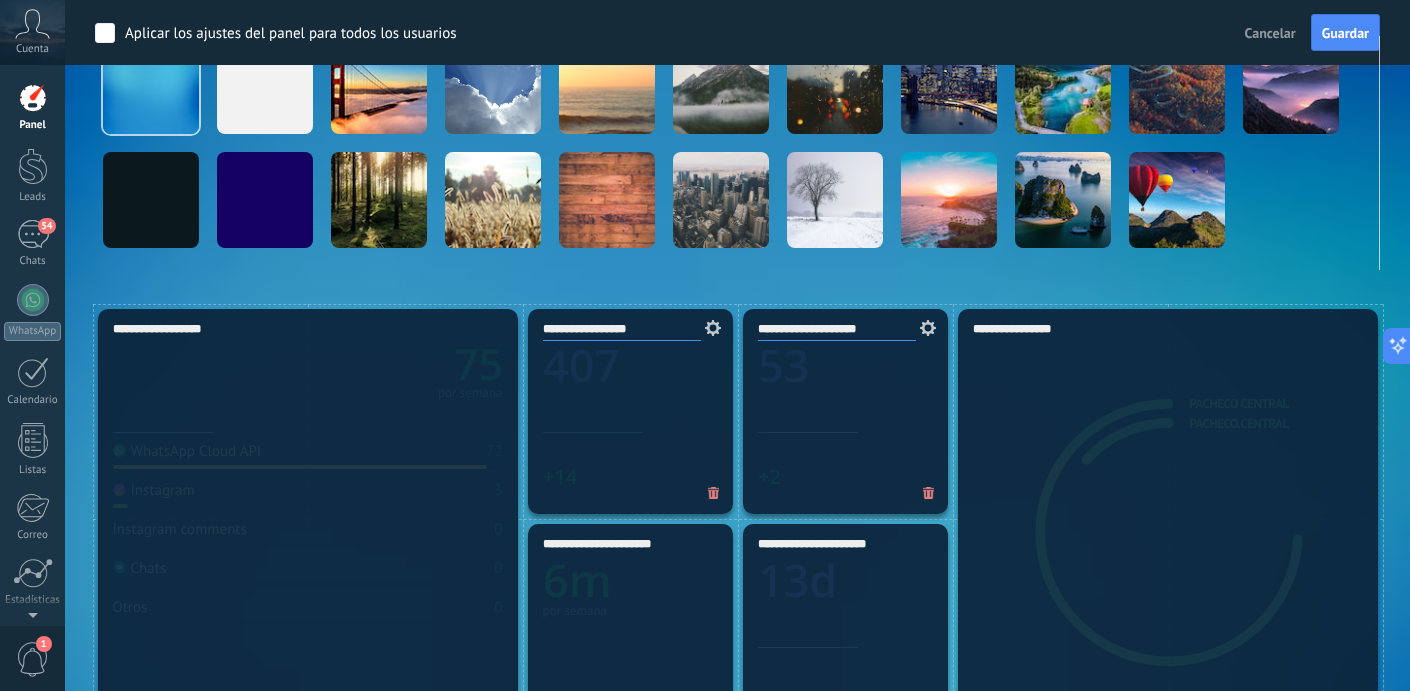 click at bounding box center (33, 98) 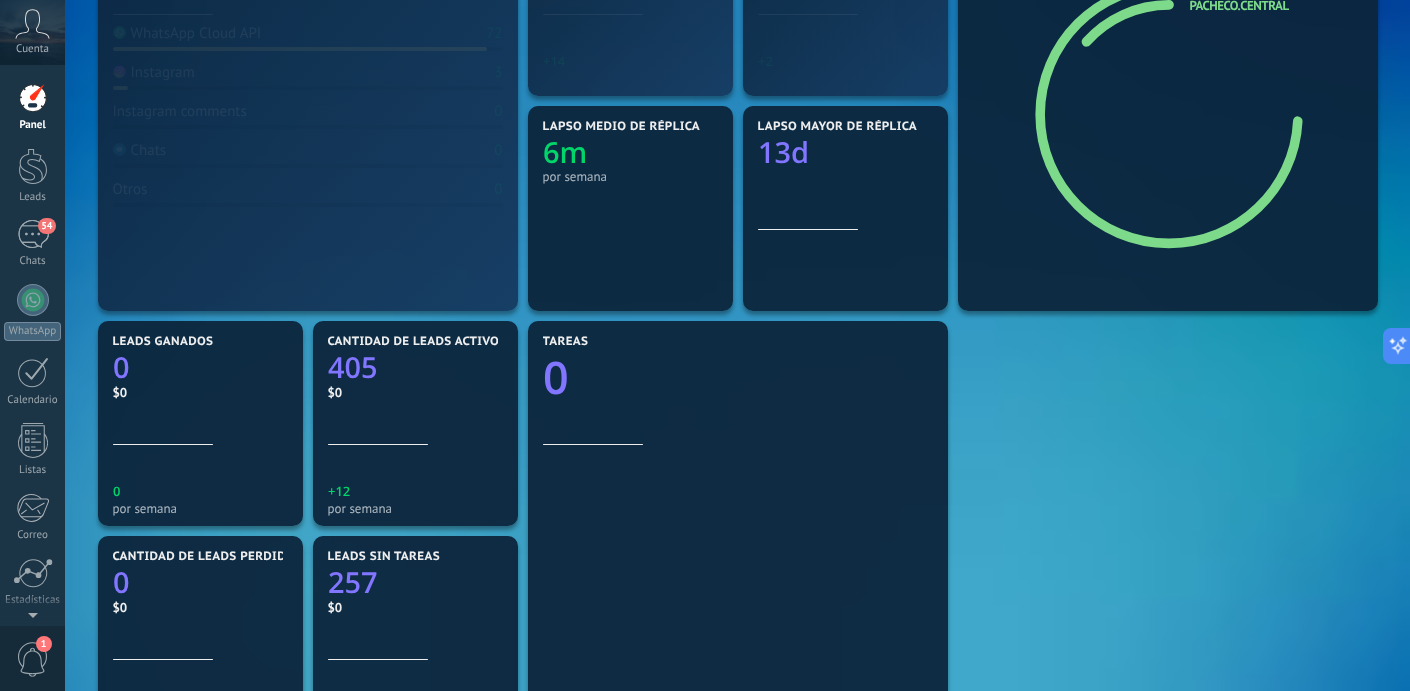 scroll, scrollTop: 0, scrollLeft: 0, axis: both 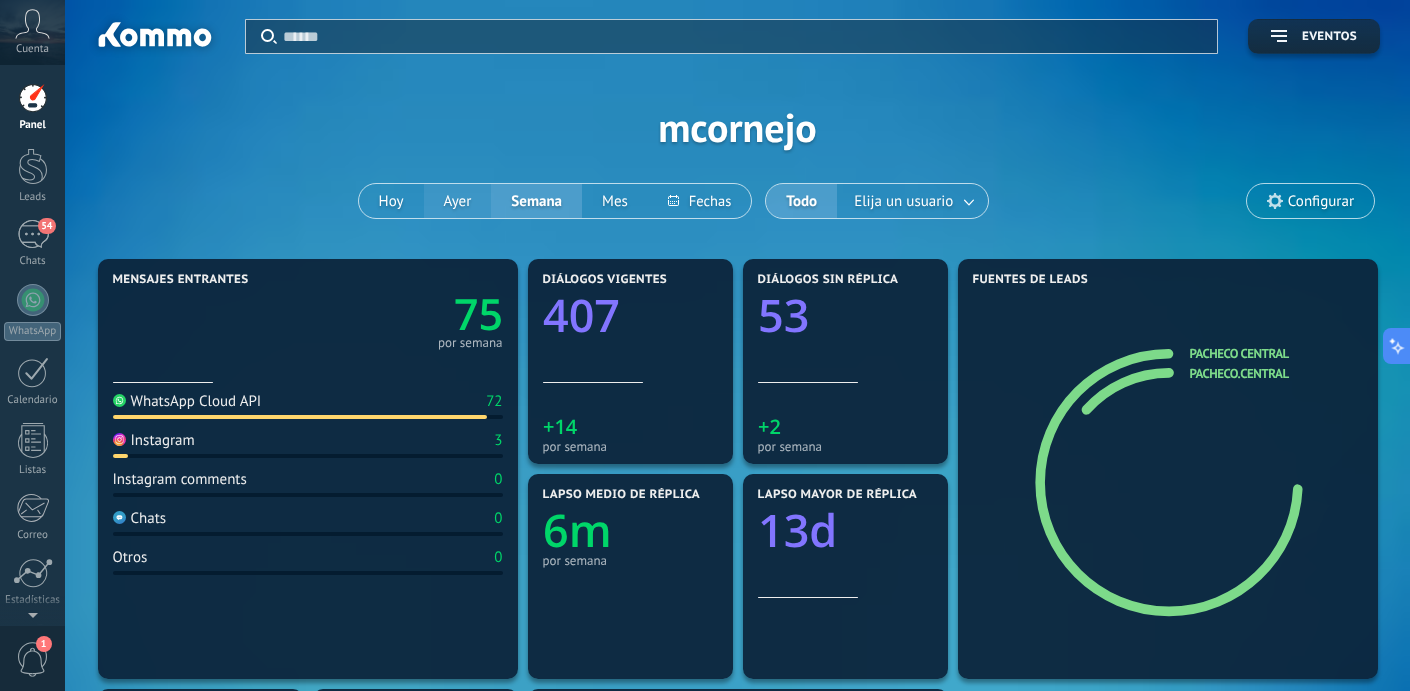 click on "Ayer" at bounding box center [458, 201] 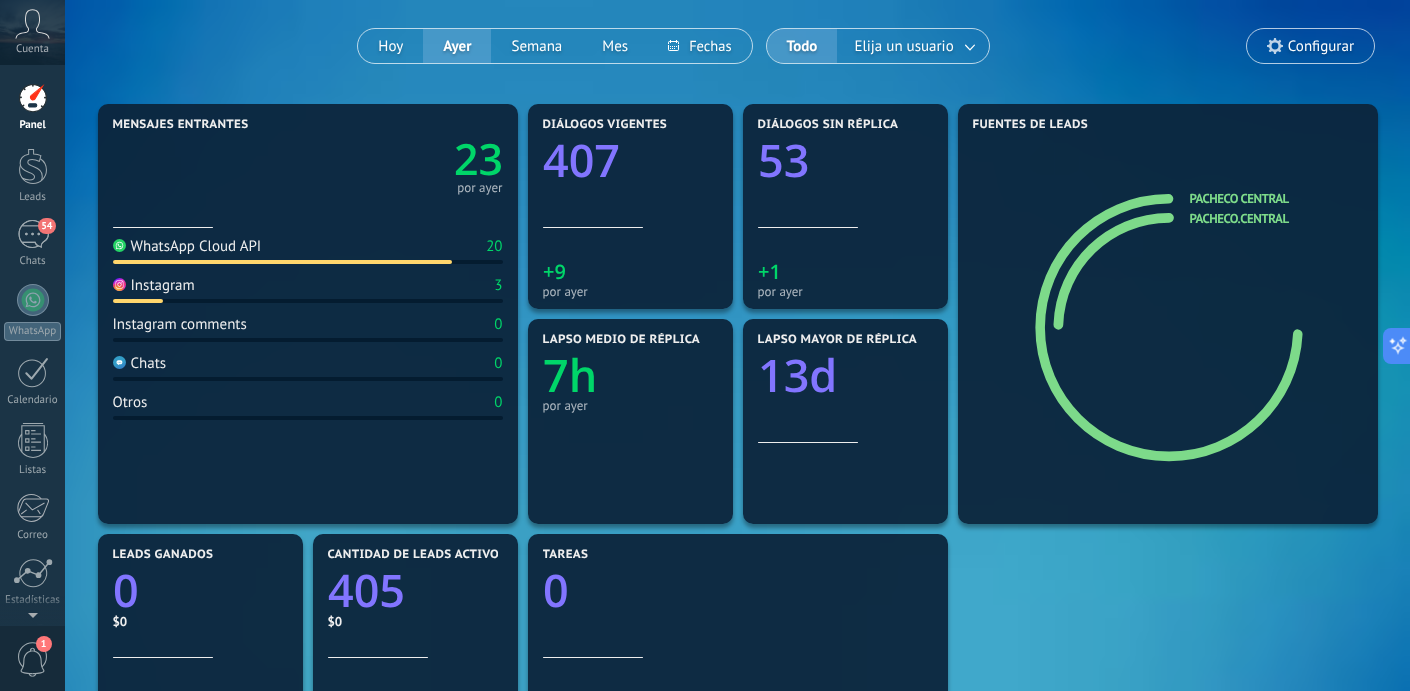 scroll, scrollTop: 154, scrollLeft: 0, axis: vertical 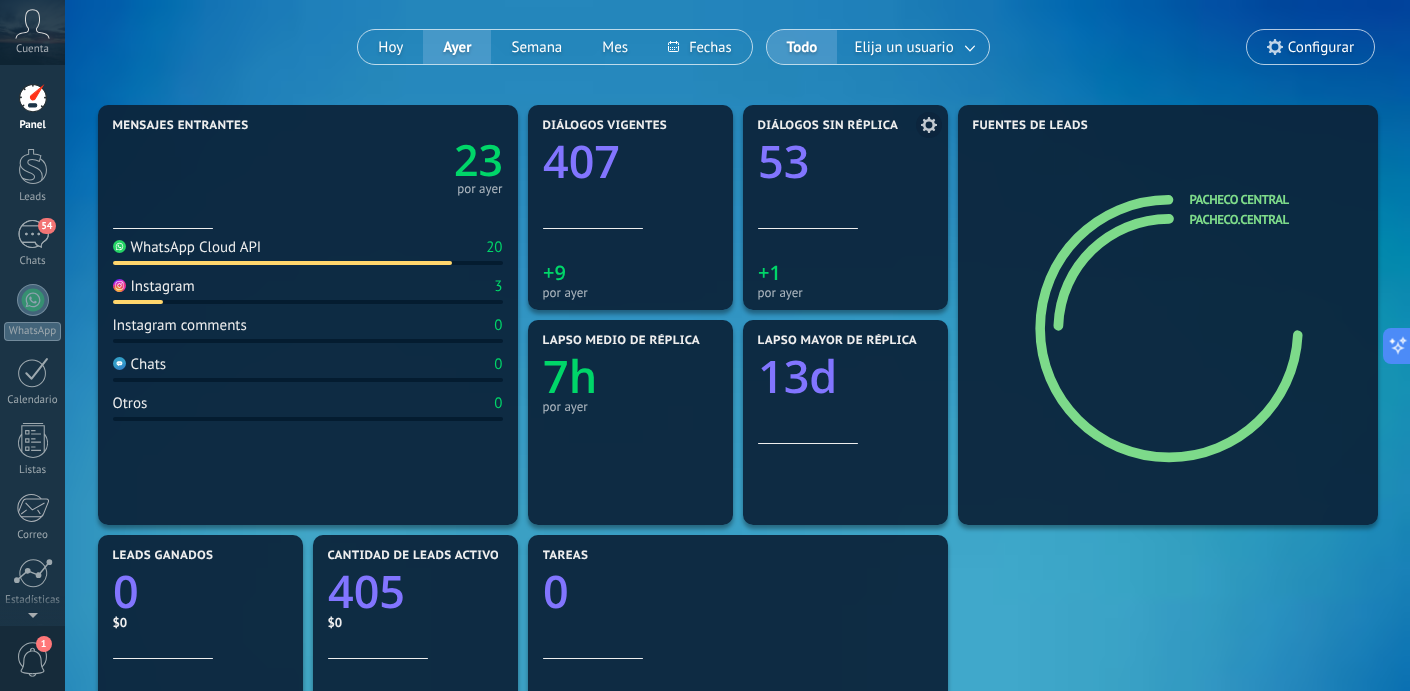 click 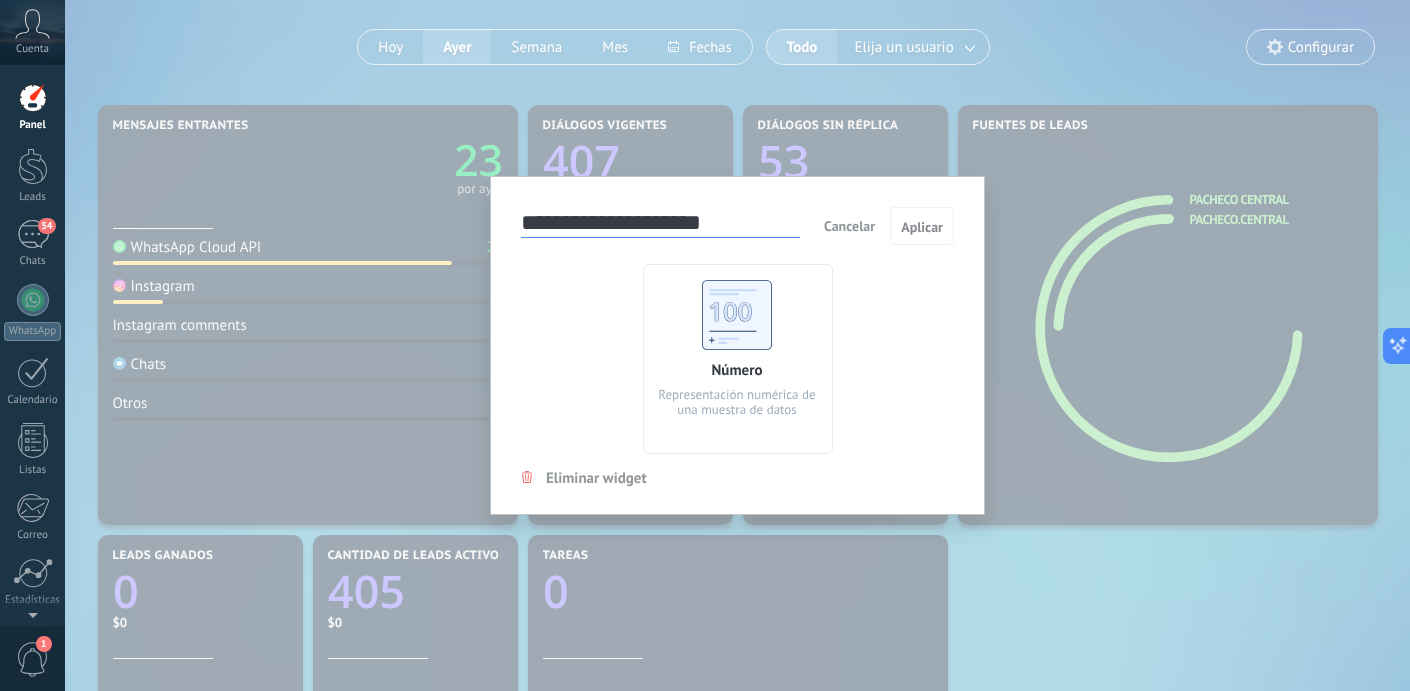 click on "Cancelar" at bounding box center (849, 226) 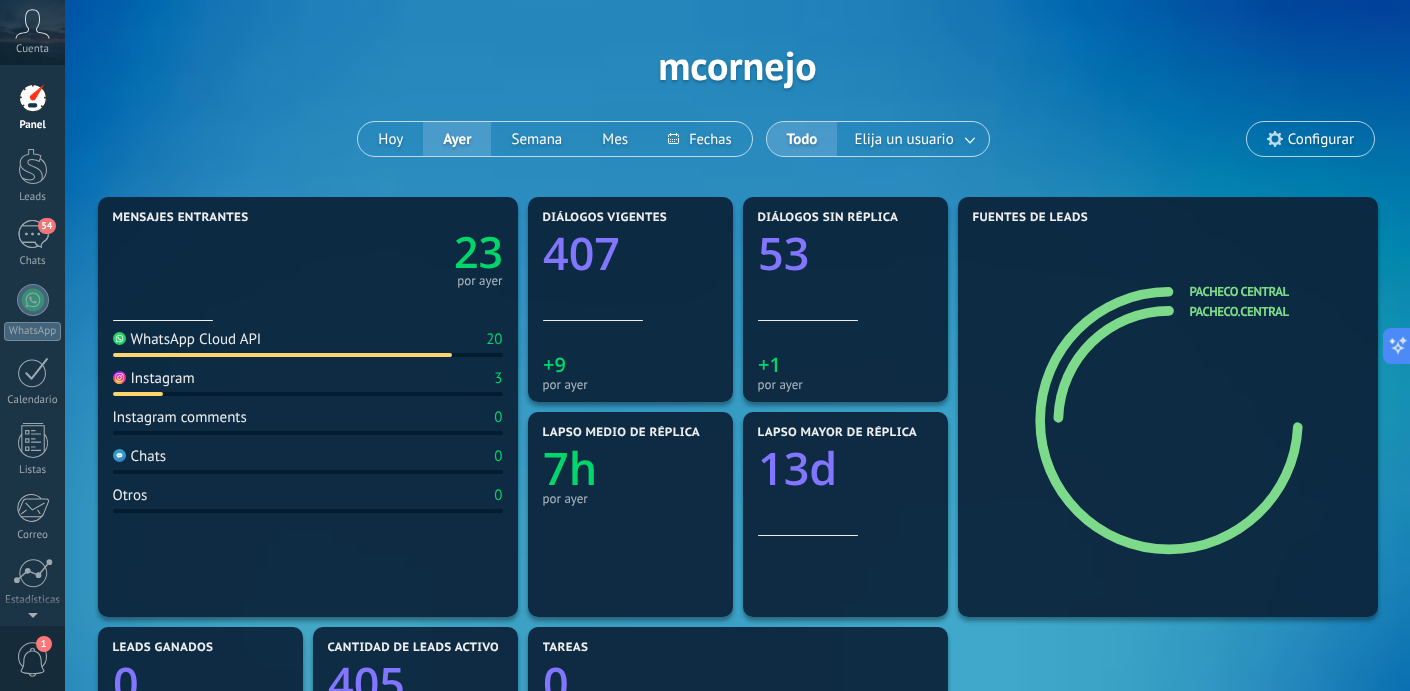 scroll, scrollTop: 0, scrollLeft: 0, axis: both 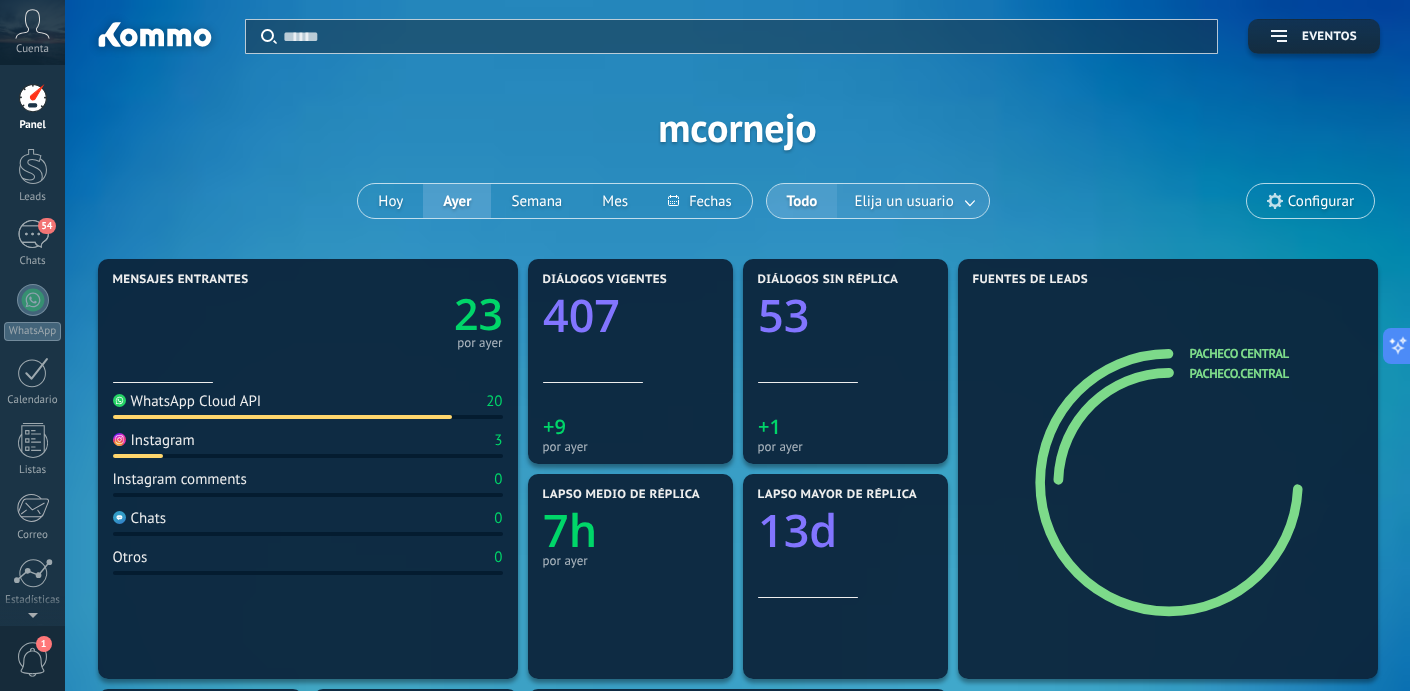 click at bounding box center [971, 201] 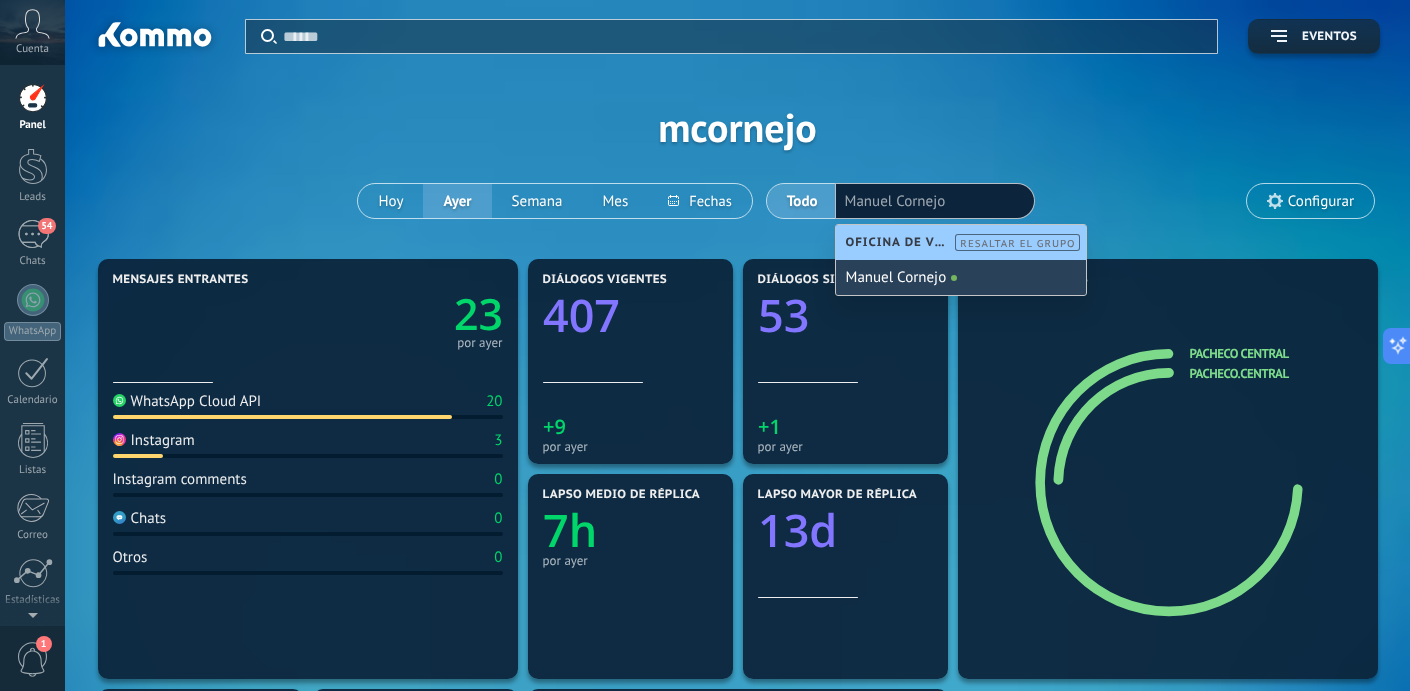 click on "Manuel Cornejo" at bounding box center (961, 277) 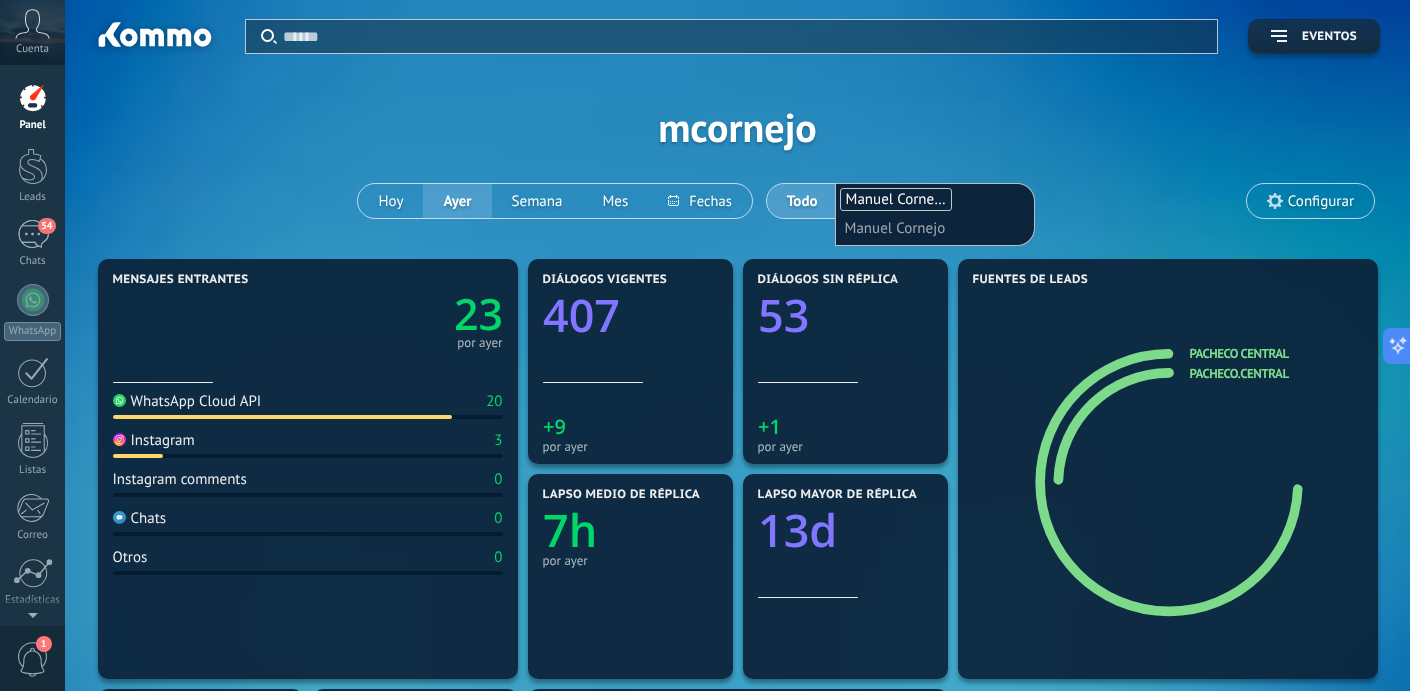 click on "**********" at bounding box center (737, 127) 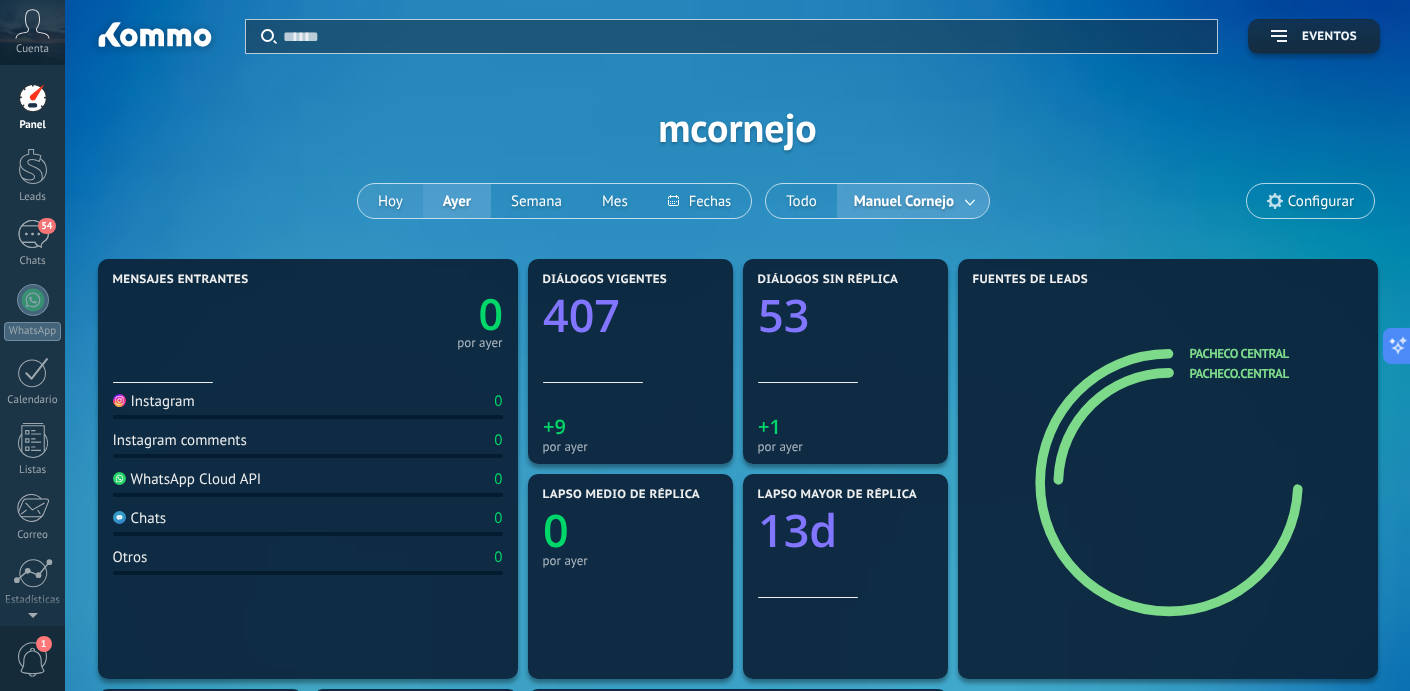 click on "Hoy" at bounding box center [390, 201] 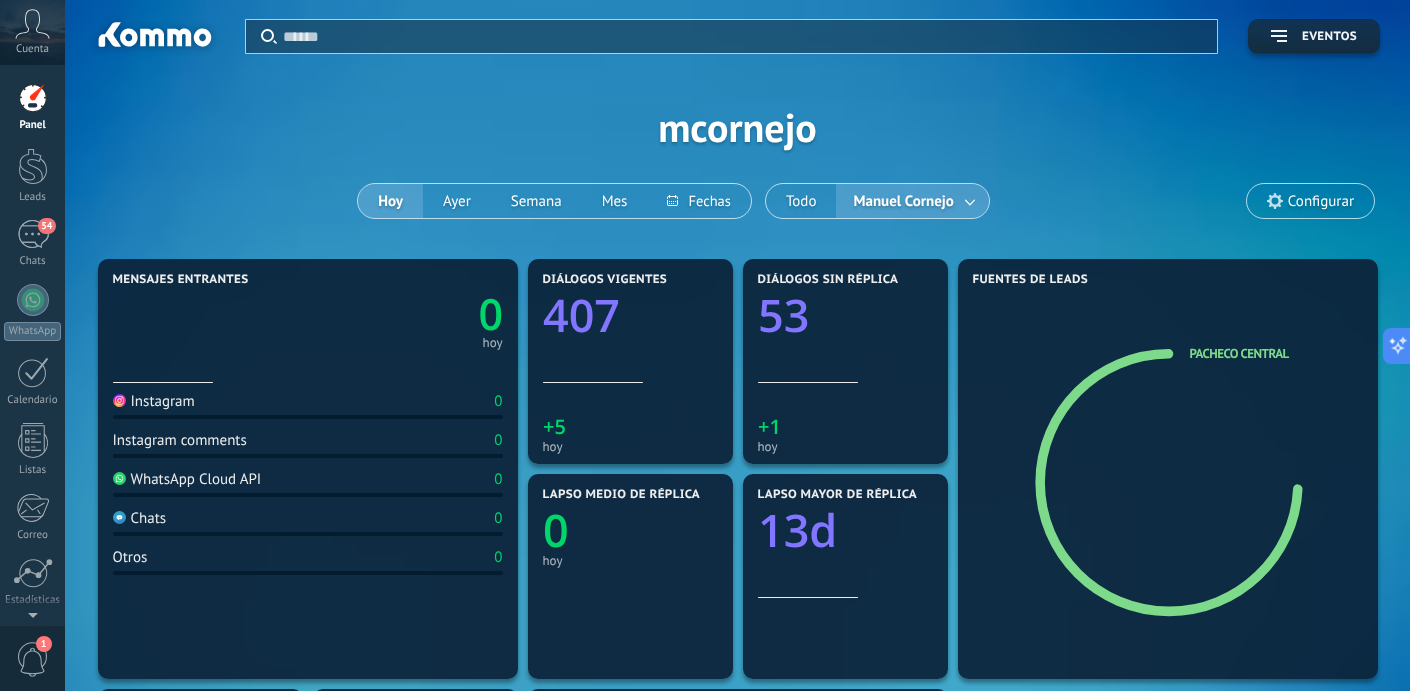 click on "Manuel Cornejo" at bounding box center [903, 201] 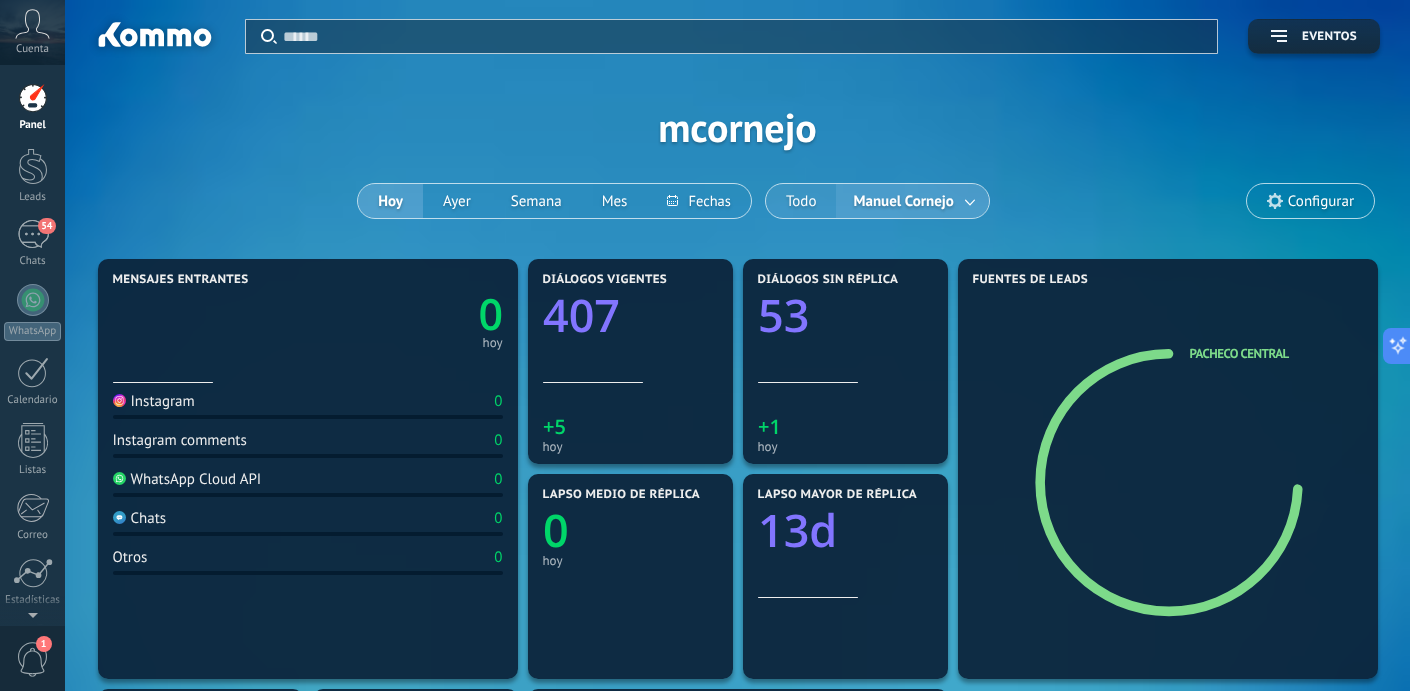 click on "Todo" at bounding box center (801, 201) 